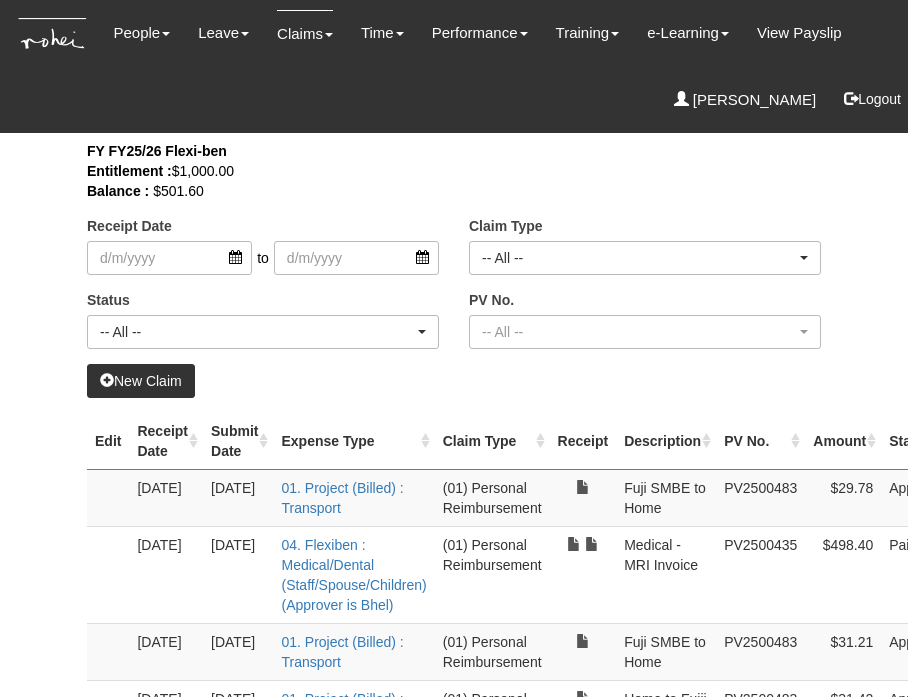 select on "50" 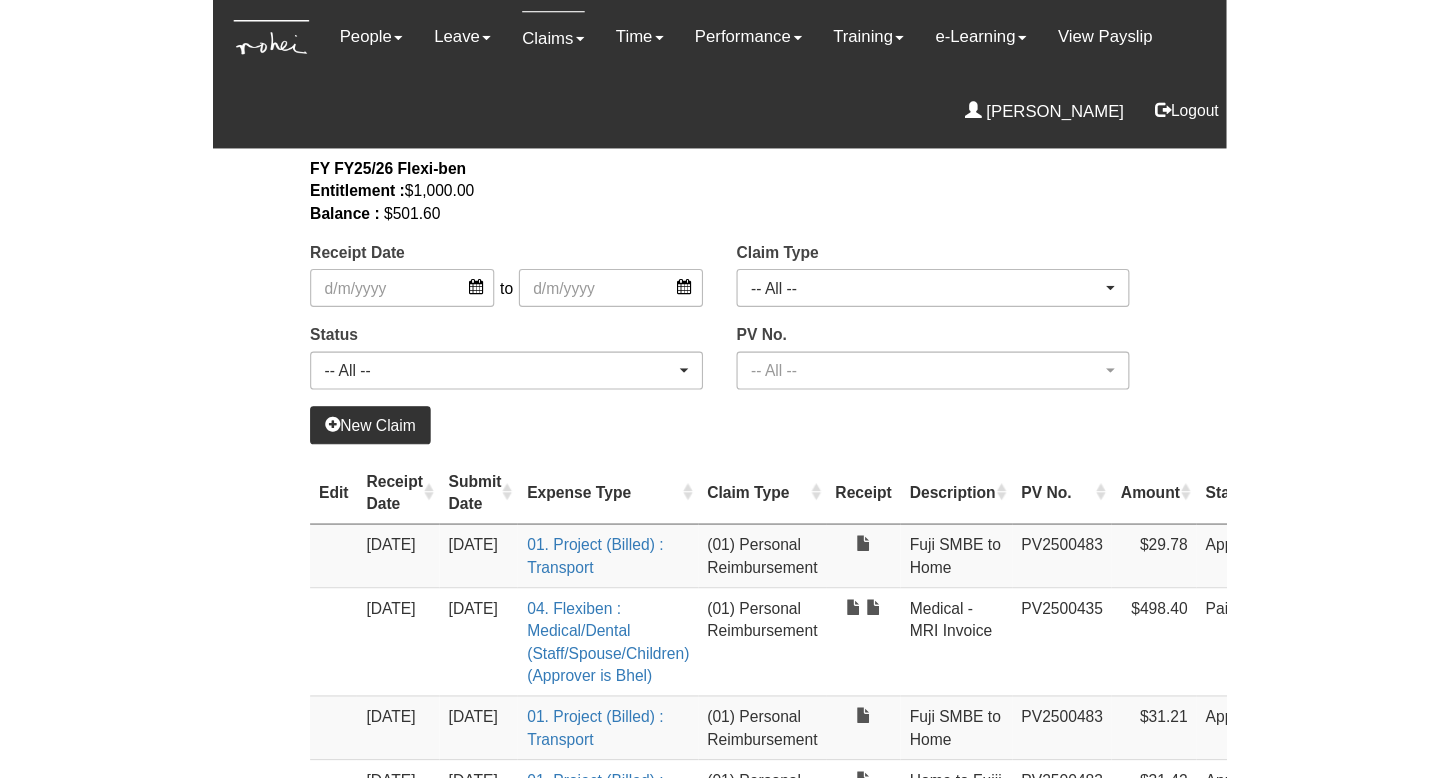 scroll, scrollTop: 0, scrollLeft: 0, axis: both 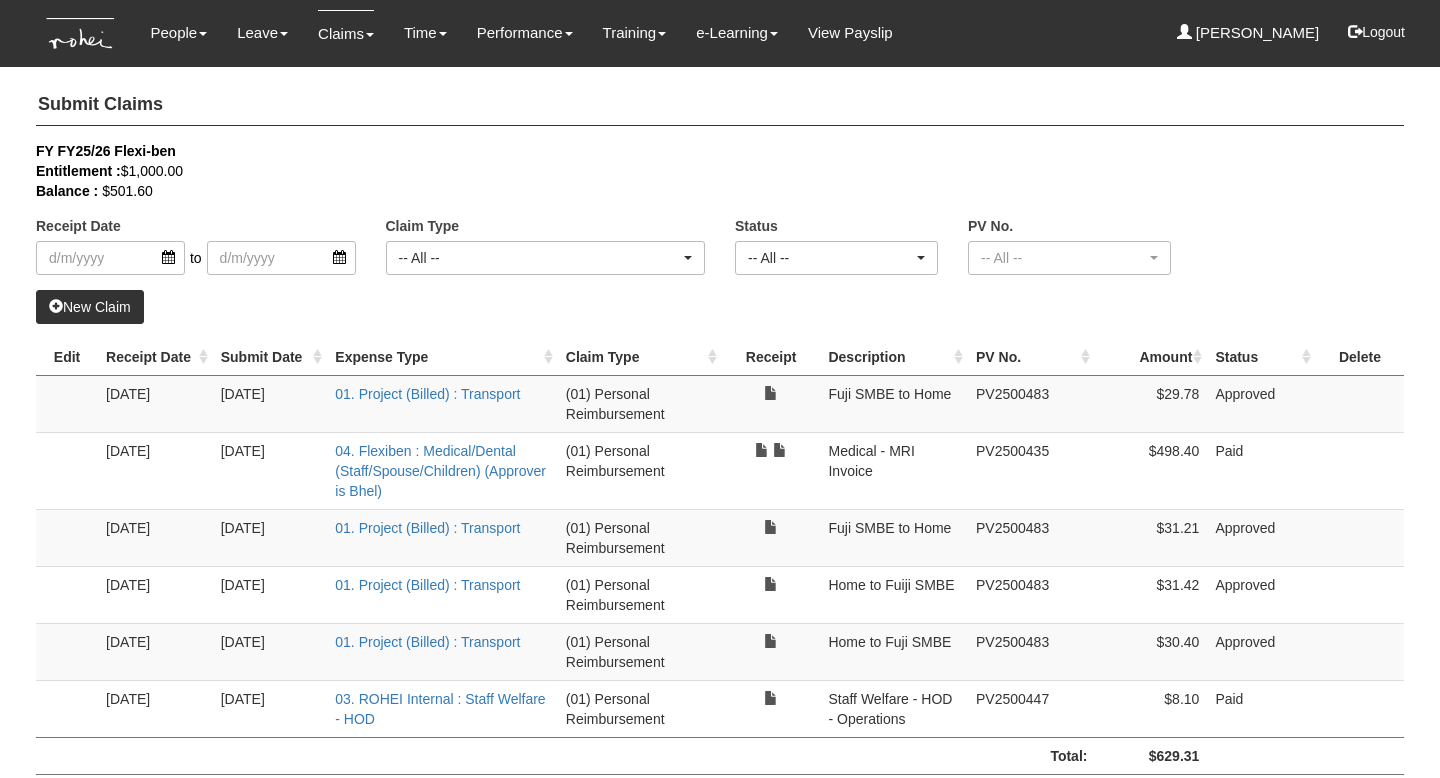 click on "New Claim" at bounding box center (90, 307) 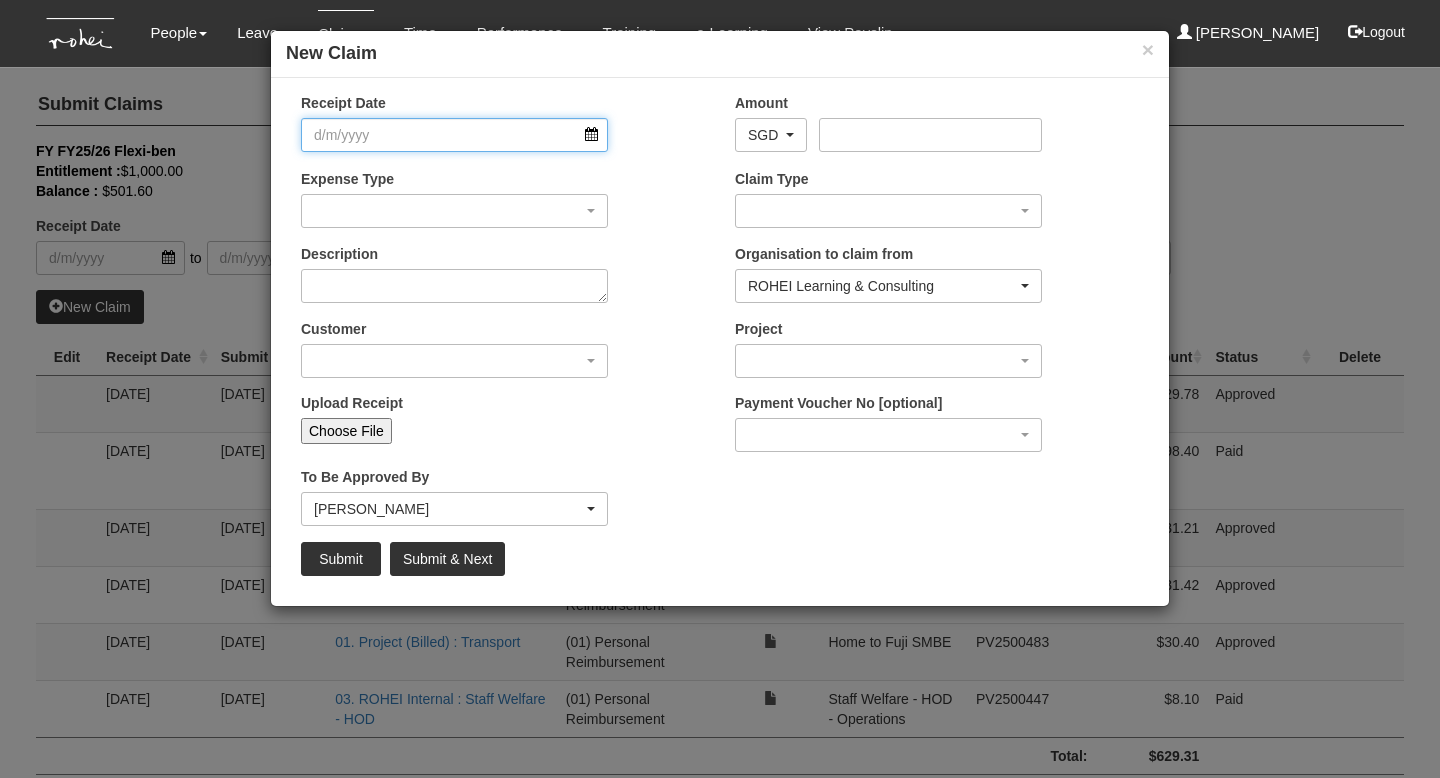 click on "Receipt Date" at bounding box center (454, 135) 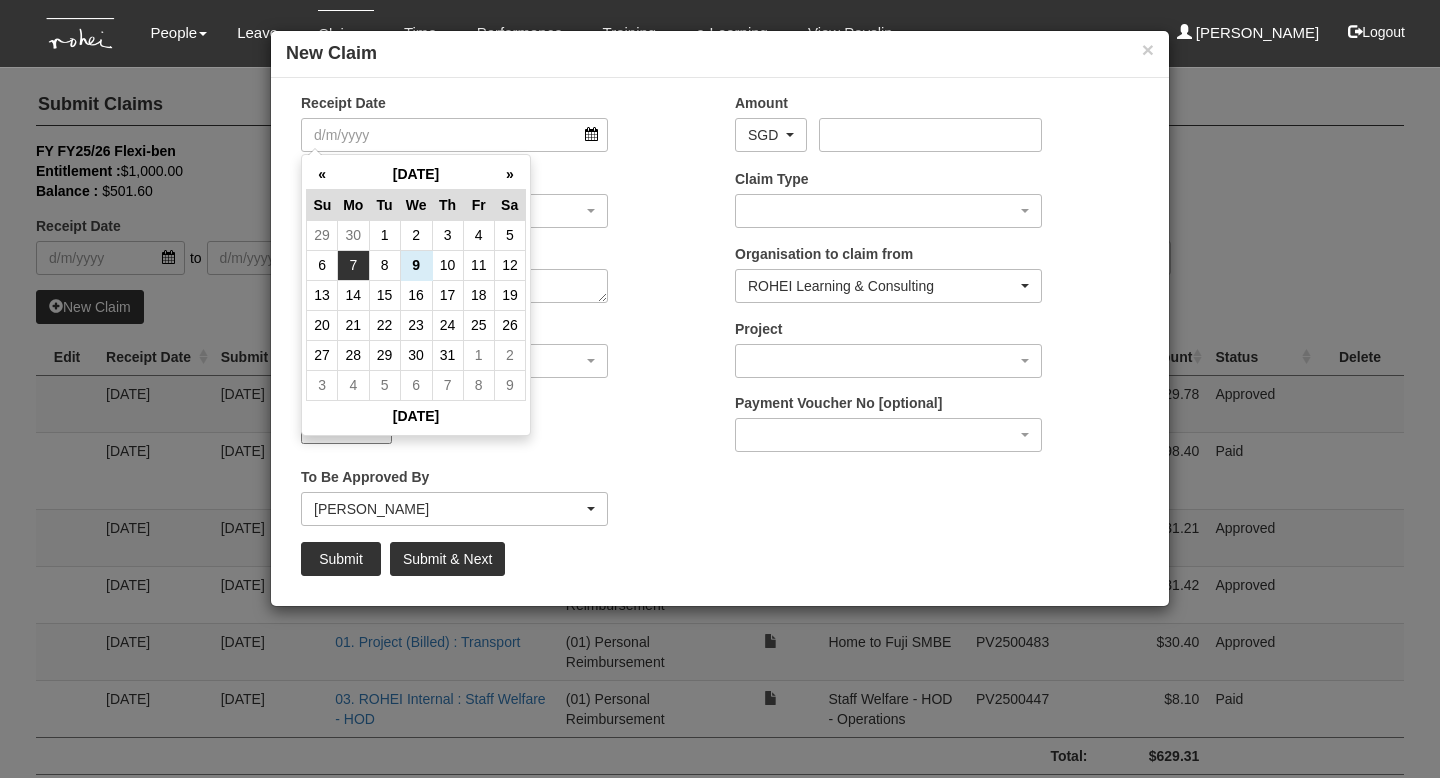 click on "7" at bounding box center [353, 265] 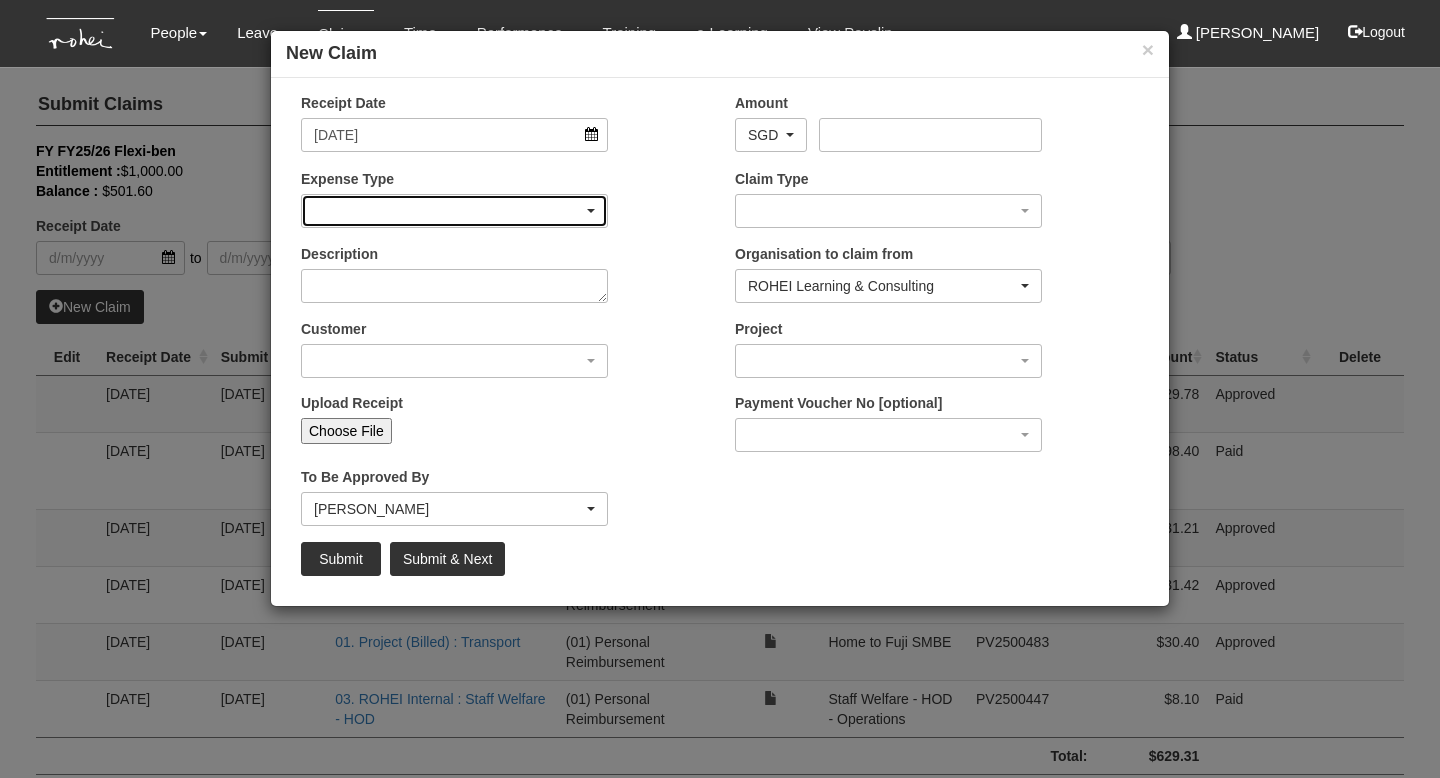 click at bounding box center [454, 211] 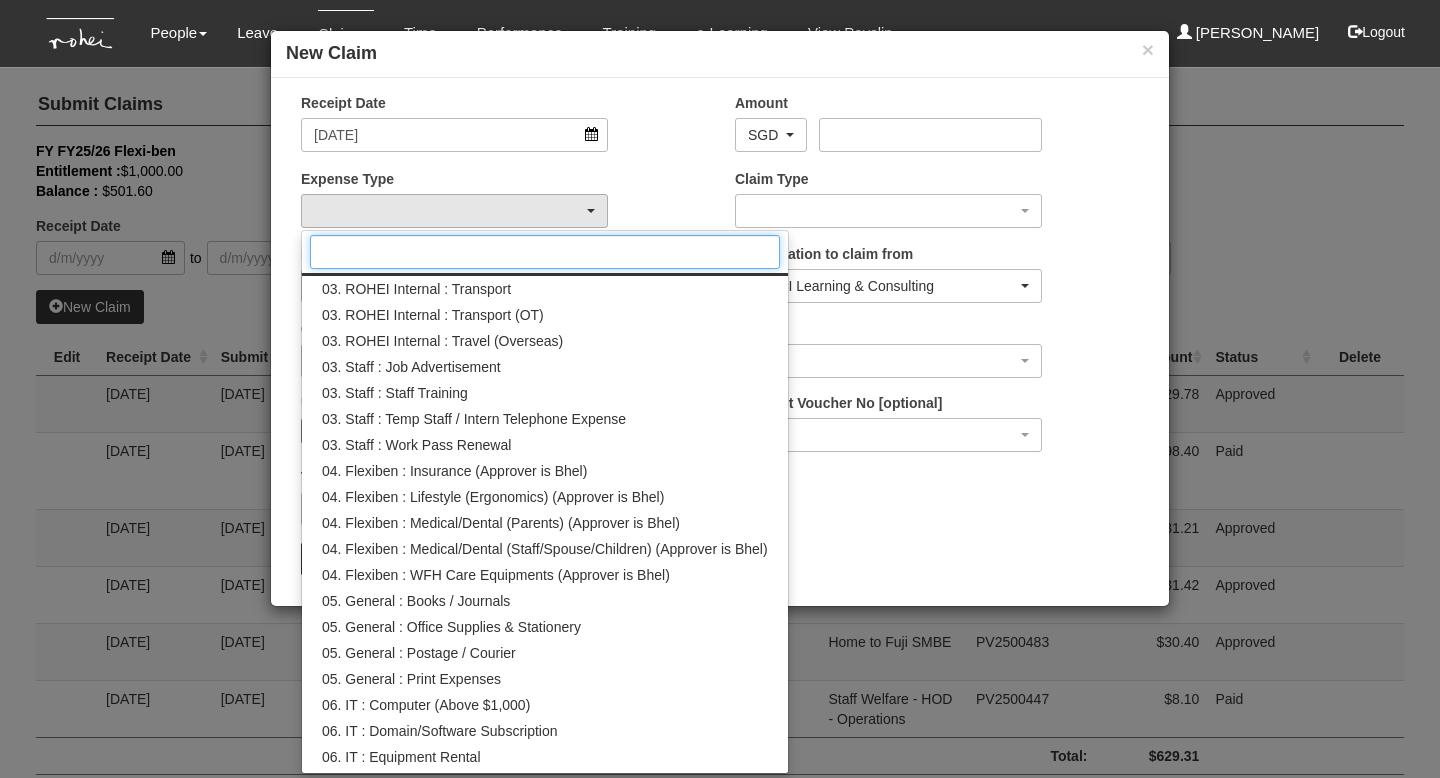 scroll, scrollTop: 390, scrollLeft: 0, axis: vertical 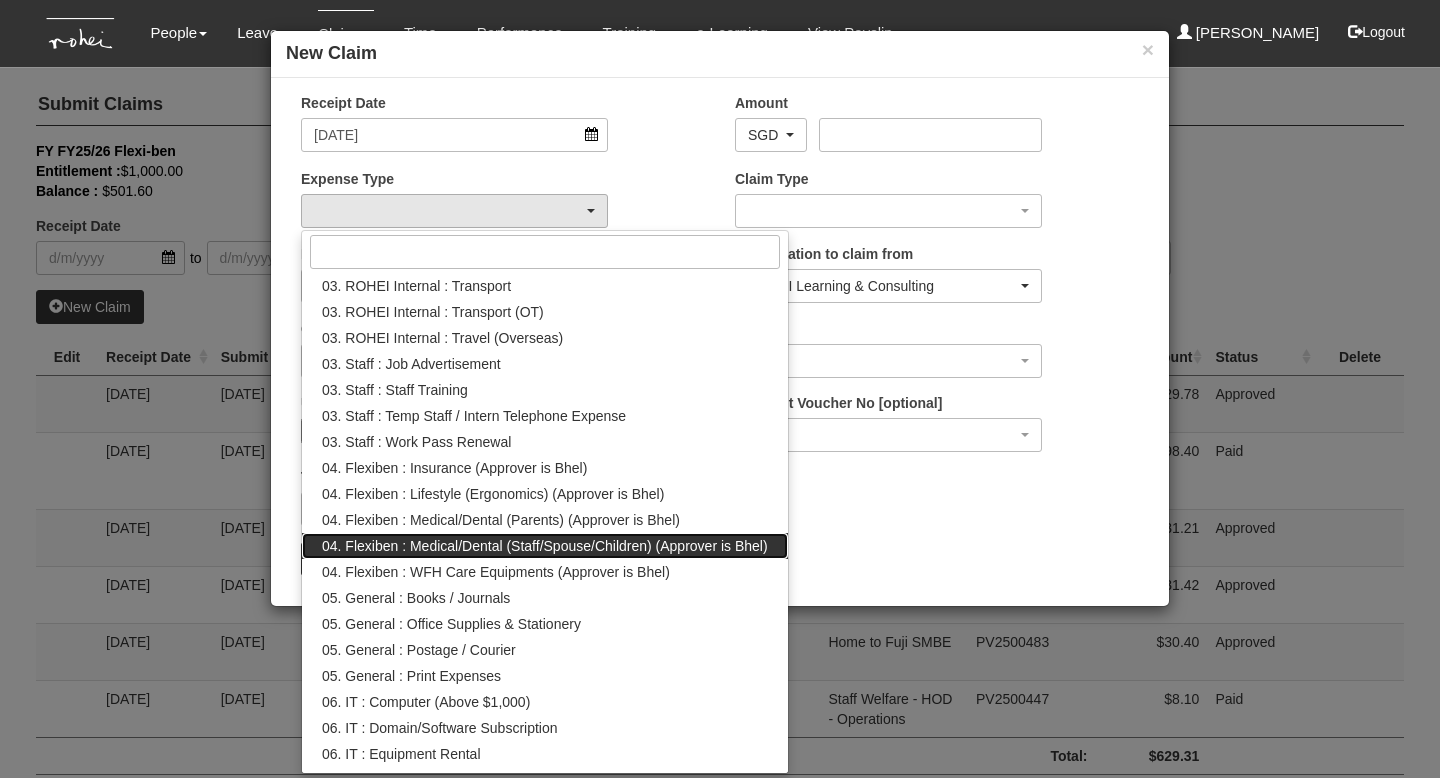 click on "04. Flexiben : Medical/Dental (Staff/Spouse/Children) (Approver is Bhel)" at bounding box center [545, 546] 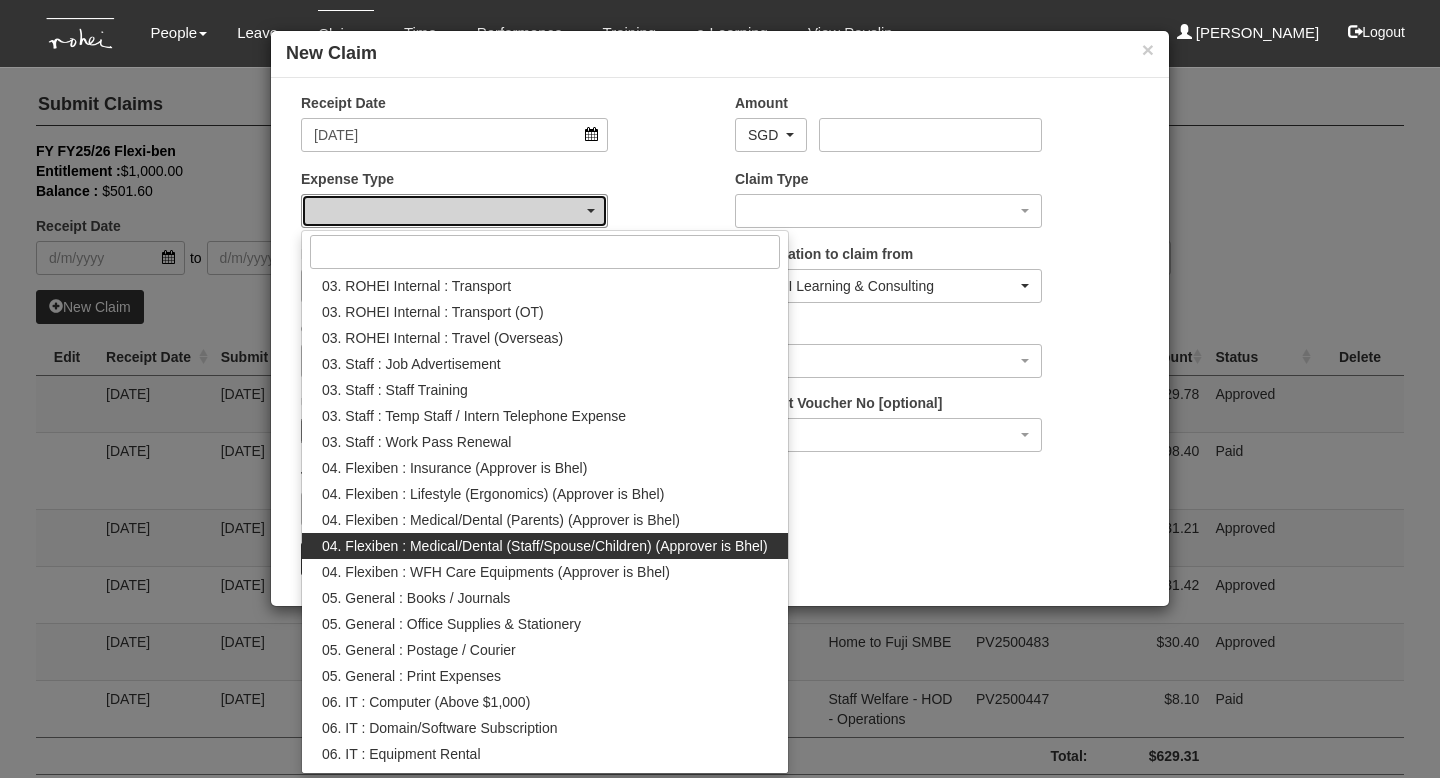 select on "146" 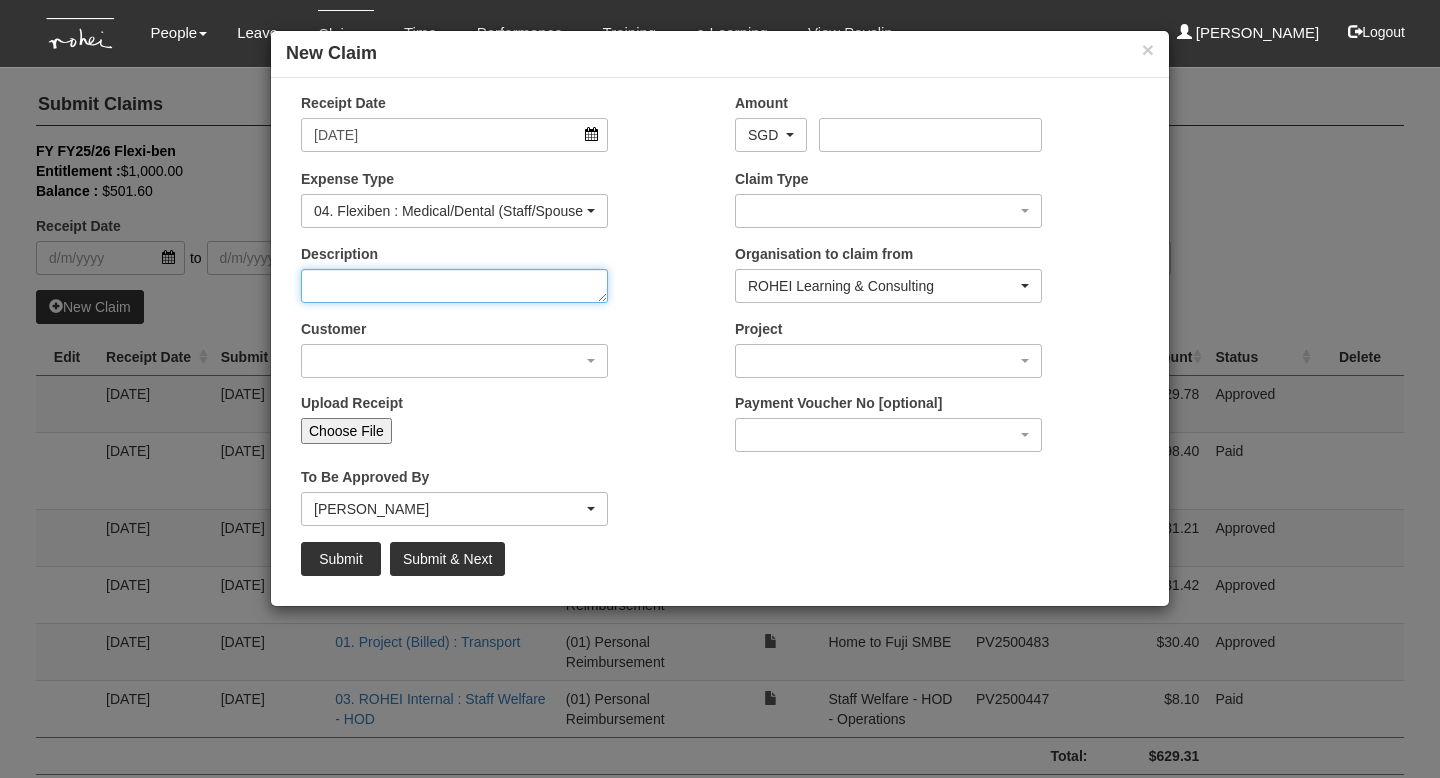 click on "Description" at bounding box center (454, 286) 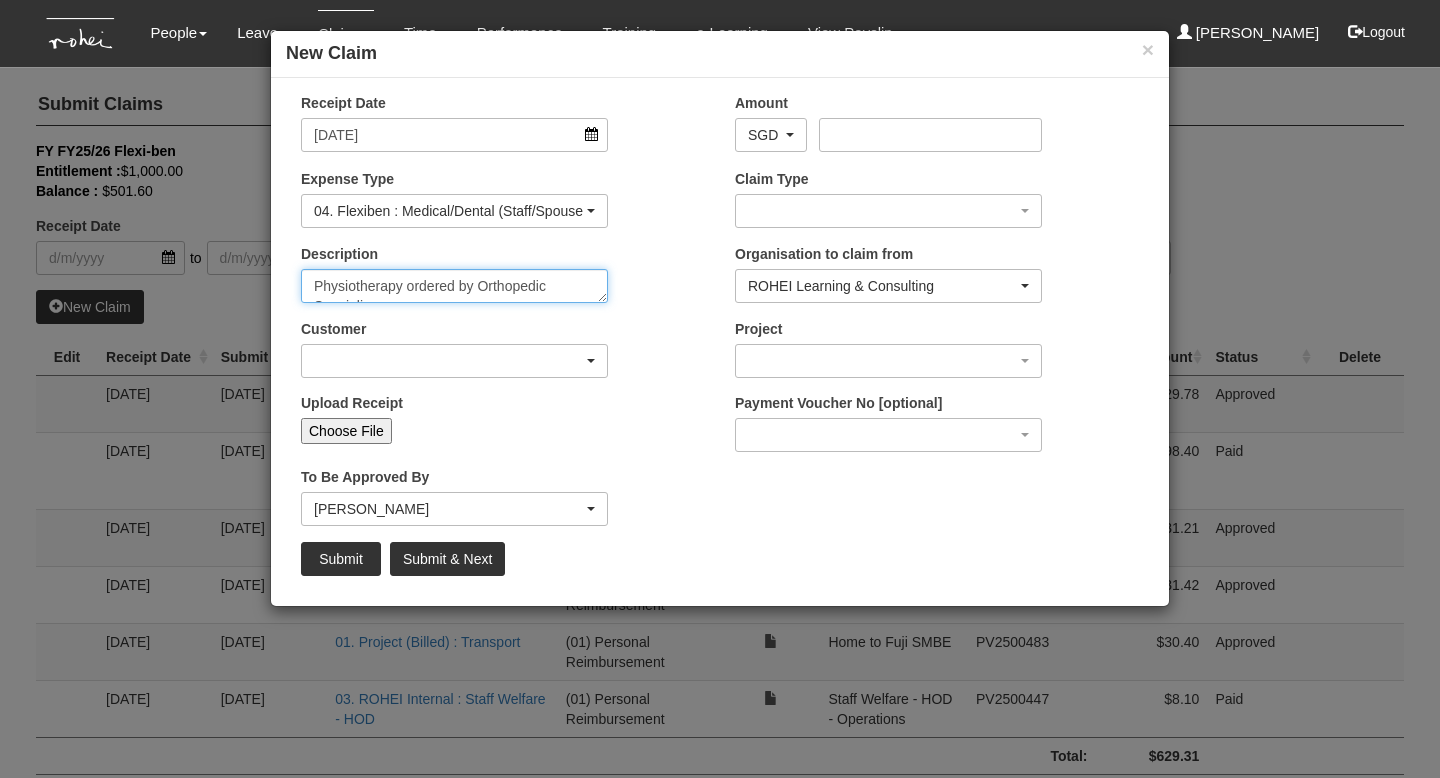scroll, scrollTop: 12, scrollLeft: 0, axis: vertical 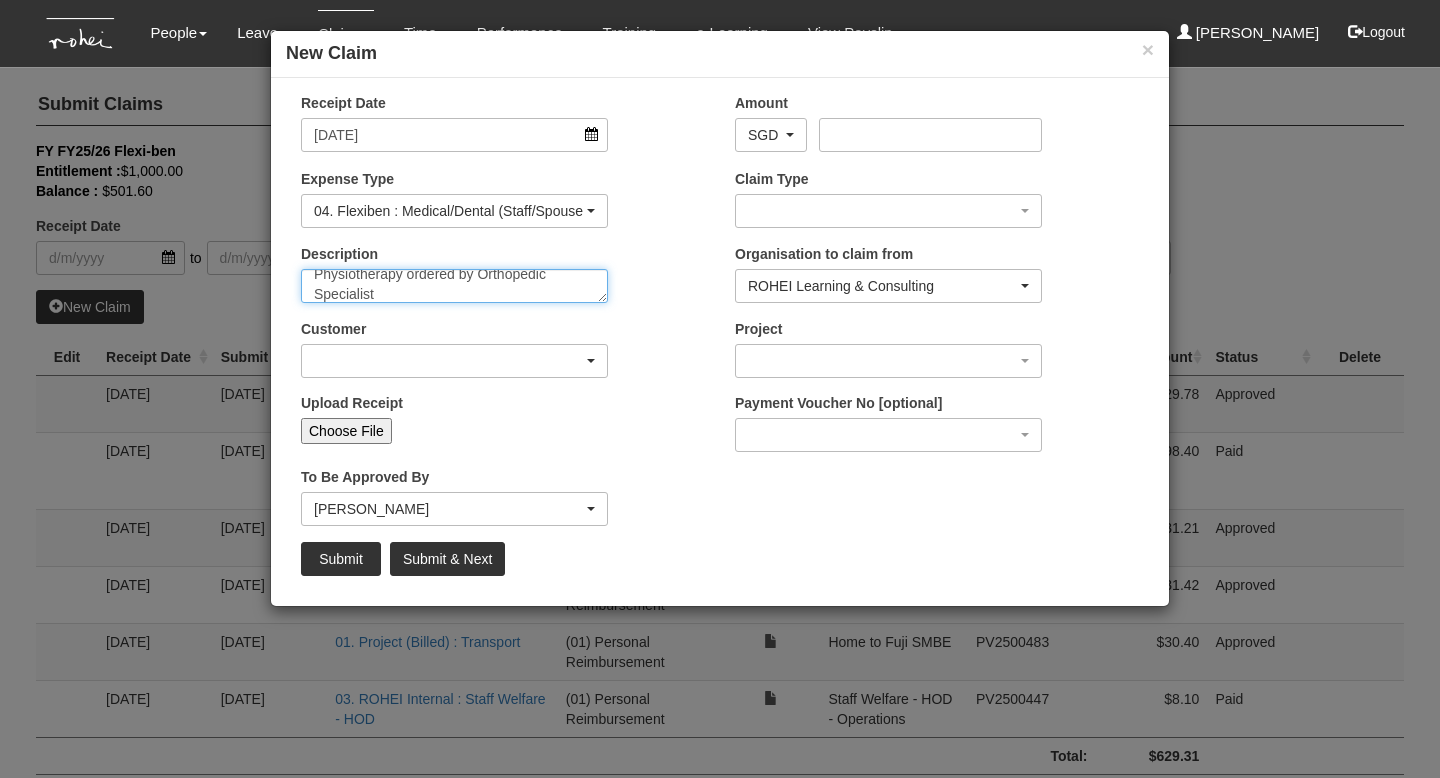 type on "Physiotherapy ordered by Orthopedic Specialist" 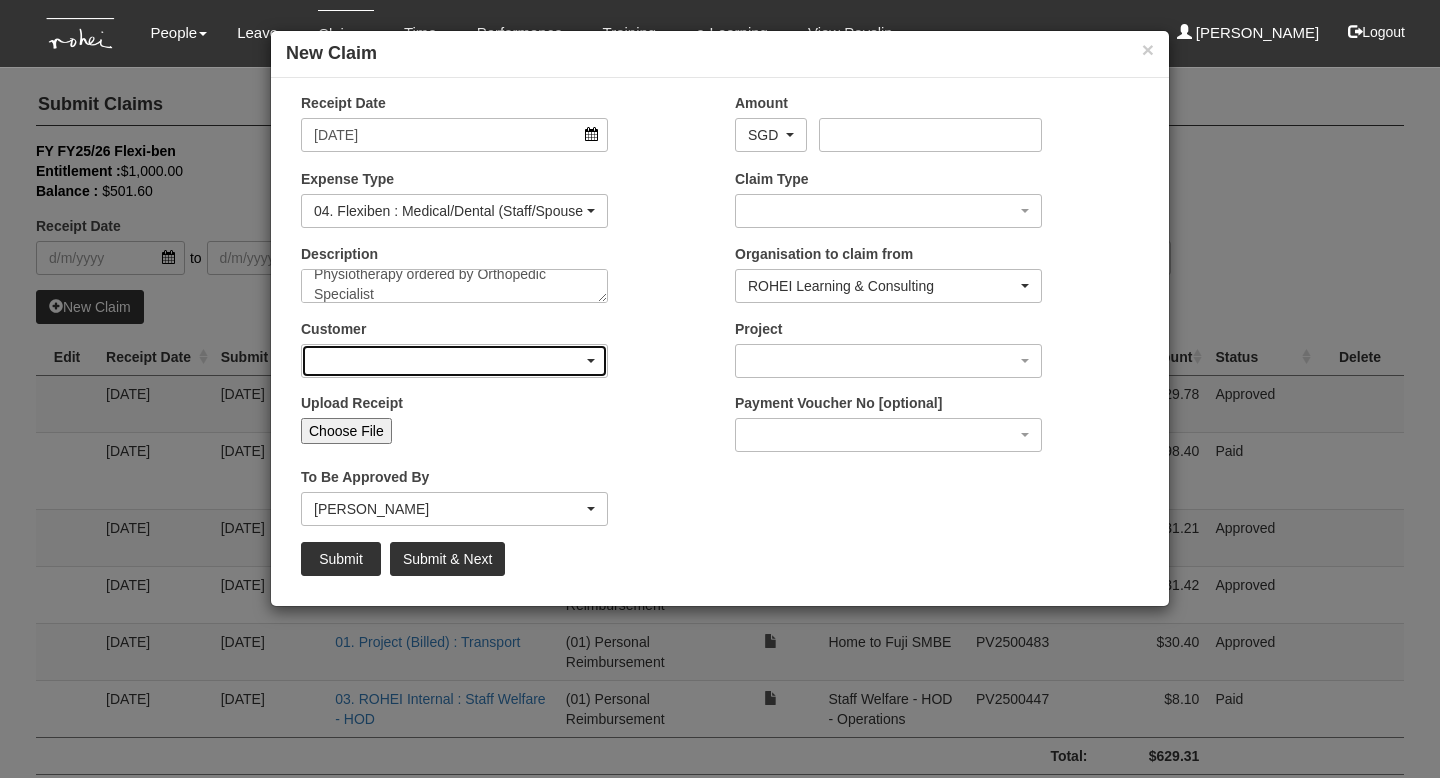 click at bounding box center [591, 361] 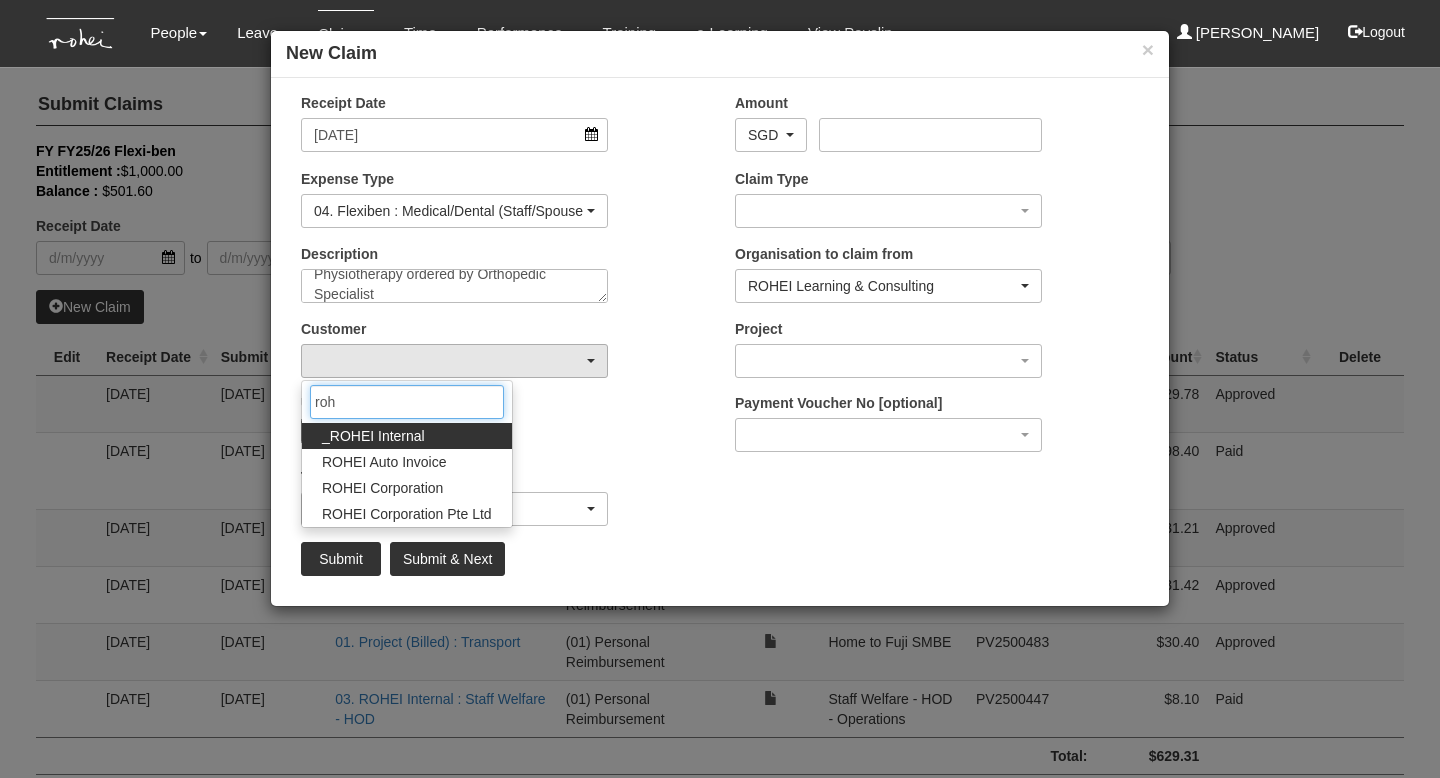 type on "roh" 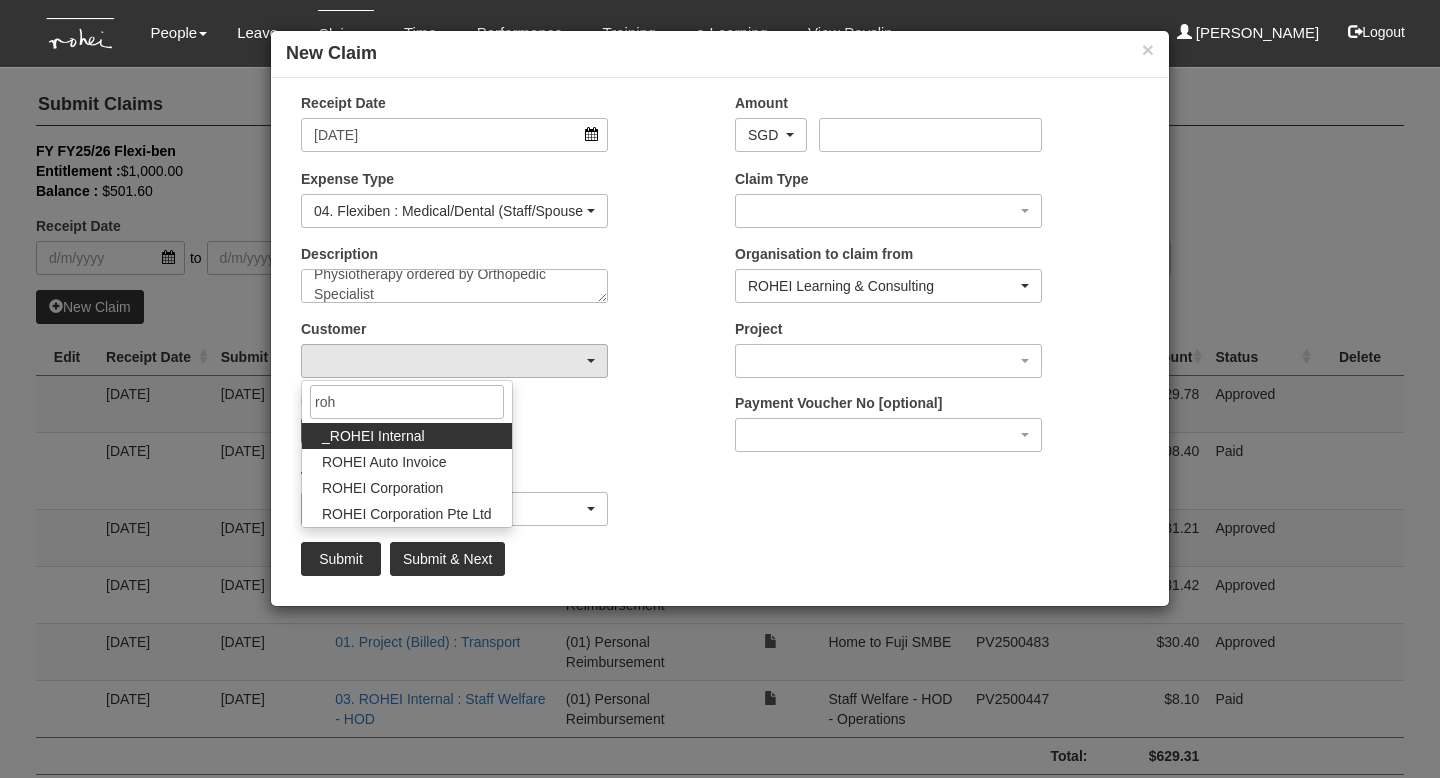 click on "_ROHEI Internal" at bounding box center (407, 436) 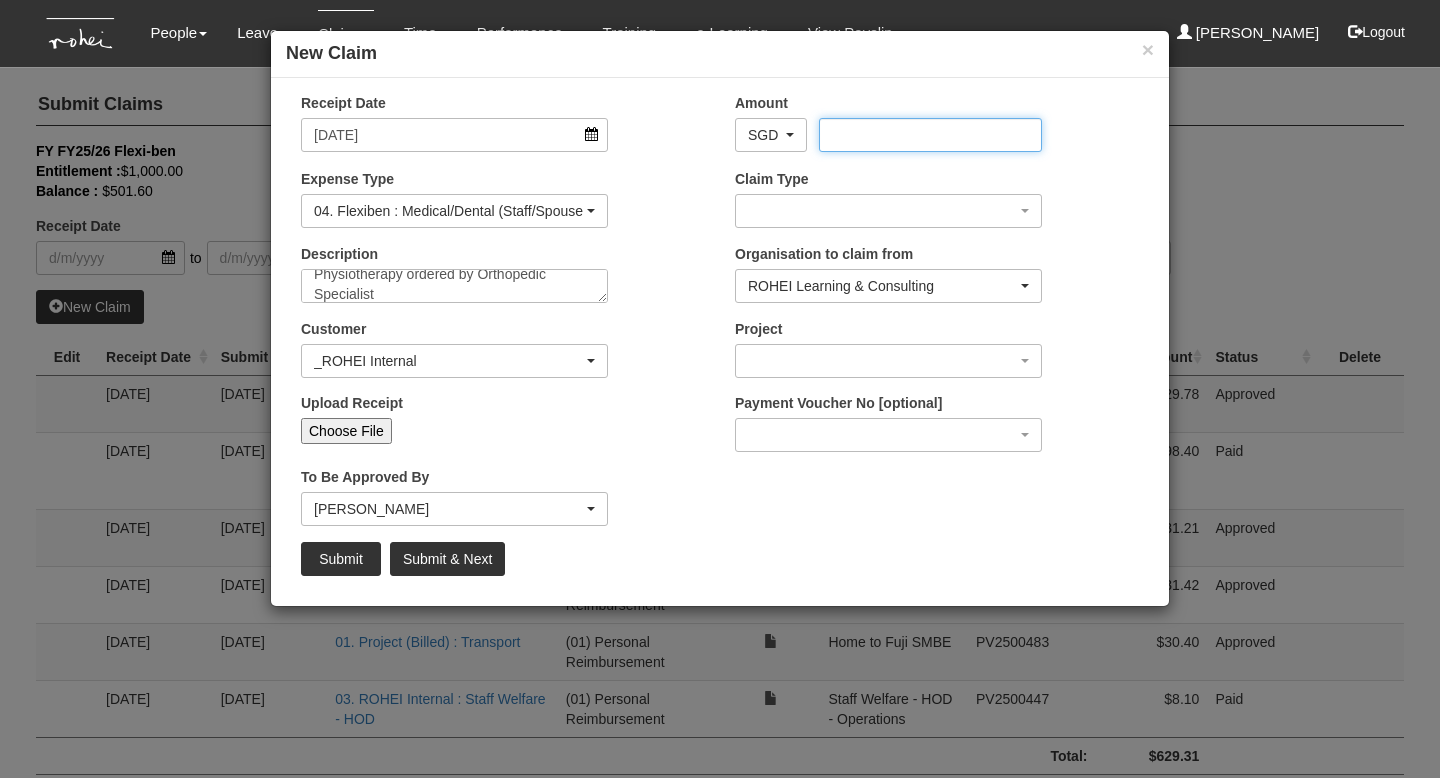 click on "Amount" at bounding box center [930, 135] 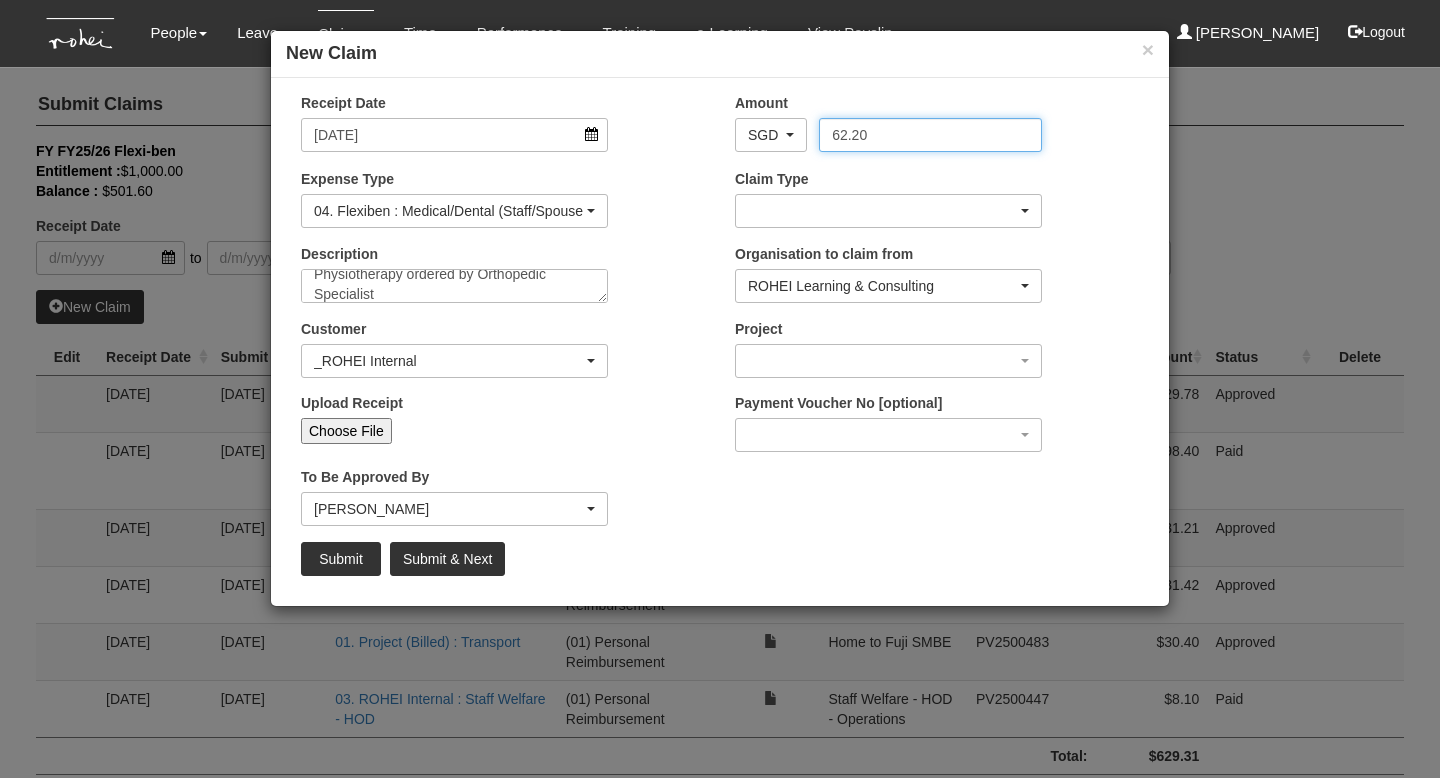 type on "62.20" 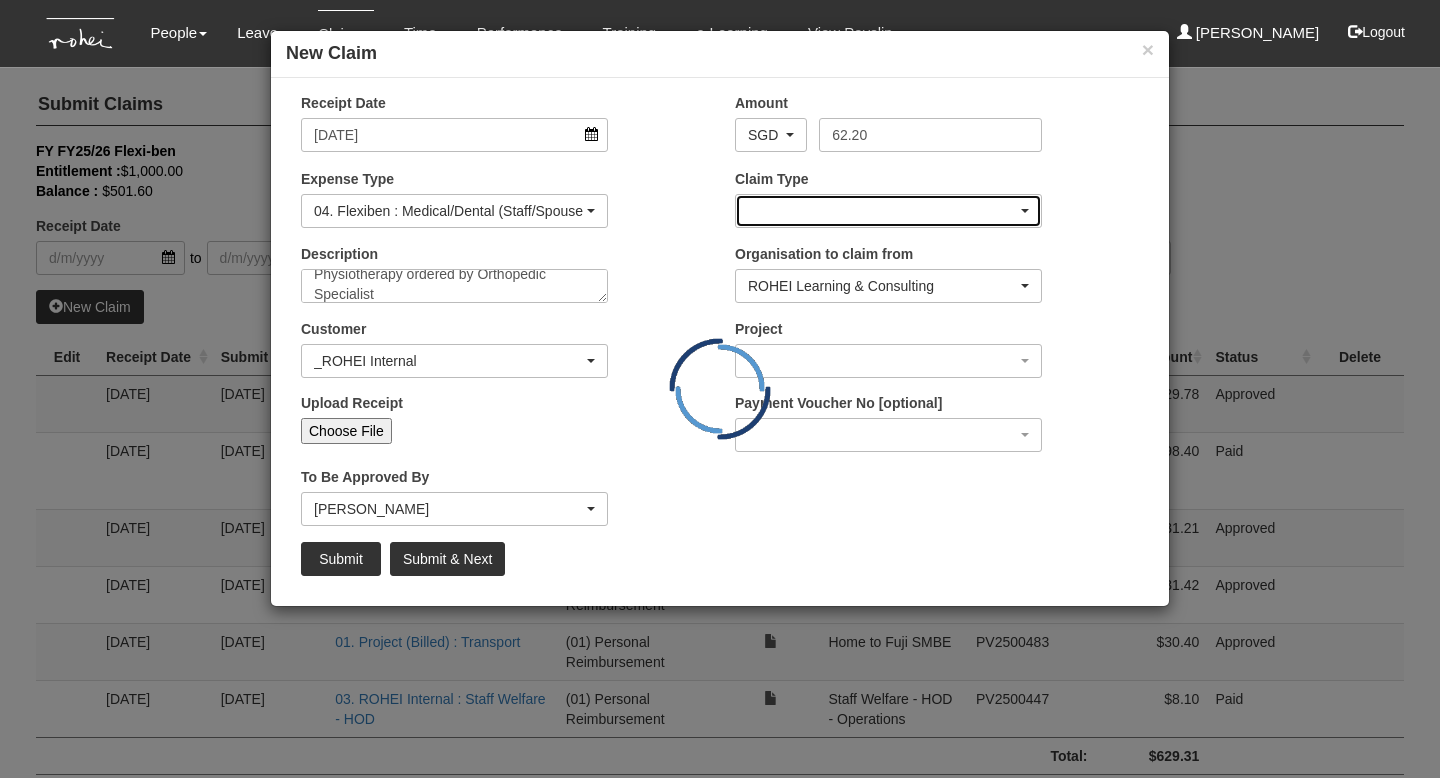 click at bounding box center (888, 211) 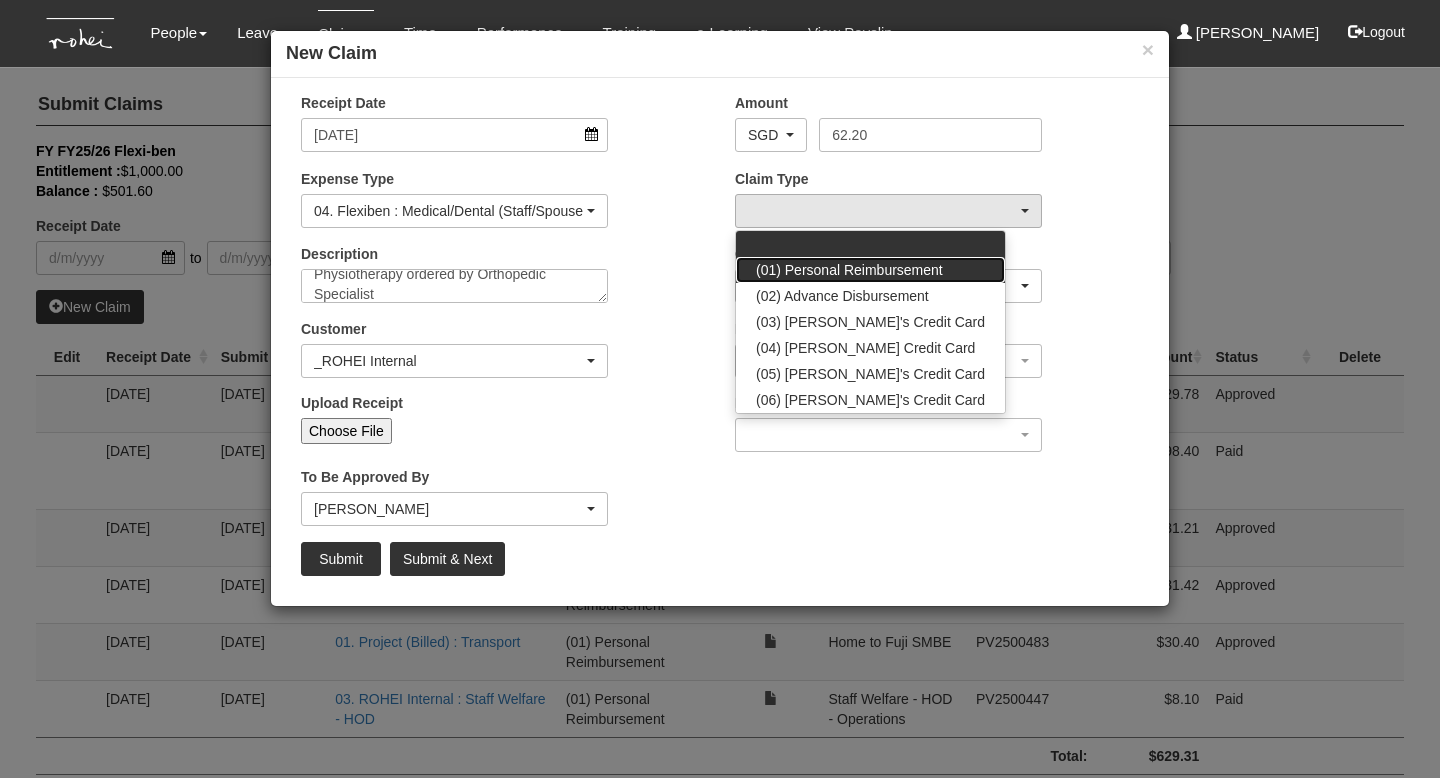 click on "(01) Personal Reimbursement" at bounding box center [849, 270] 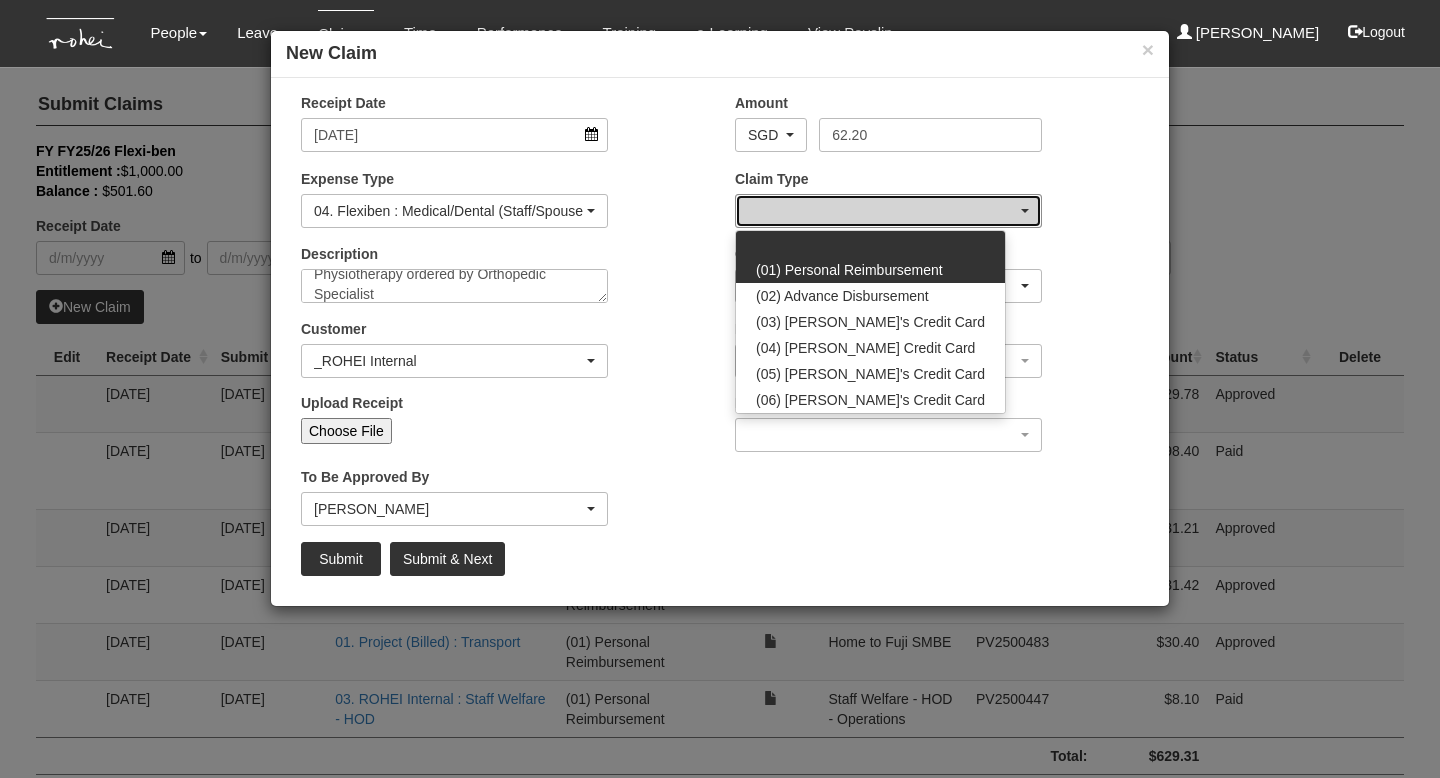 select on "14" 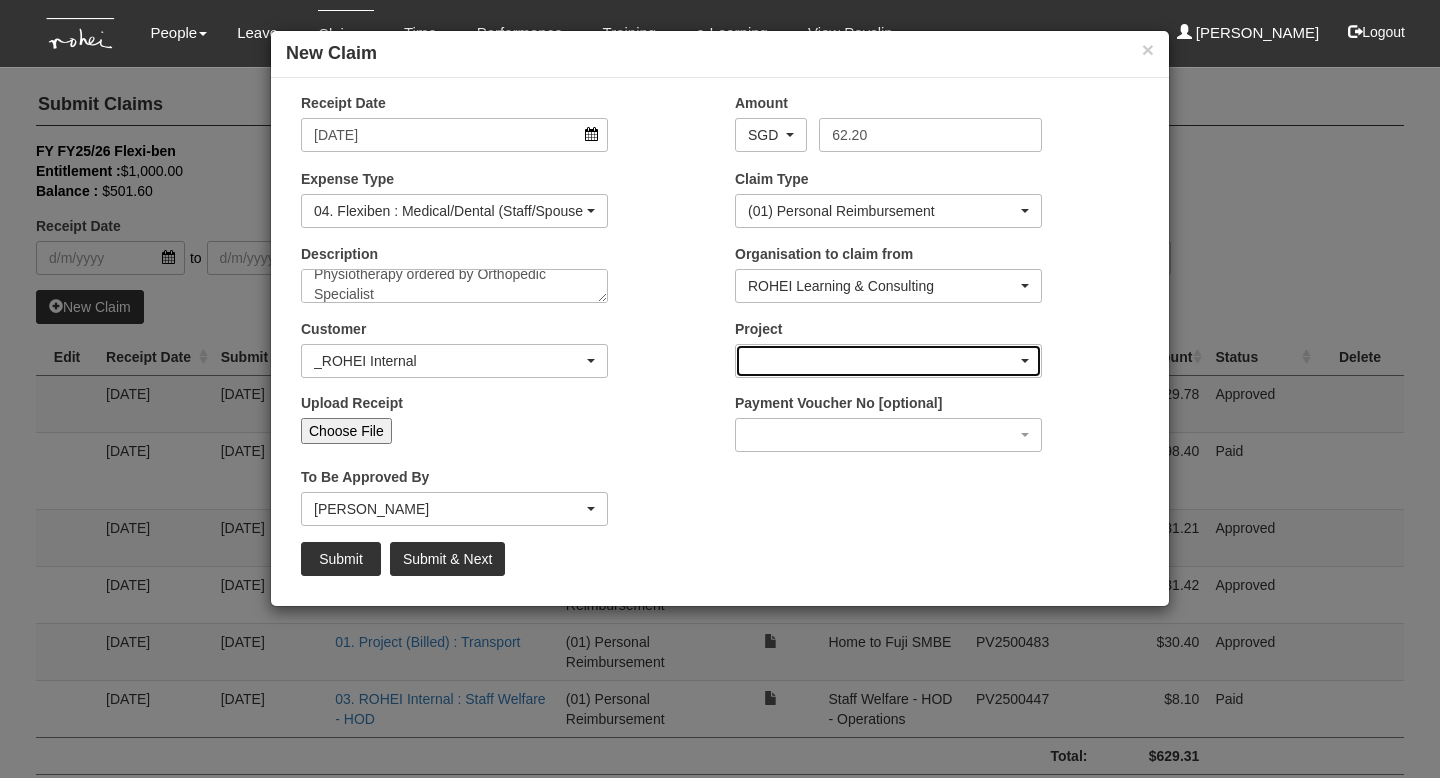 click at bounding box center [888, 361] 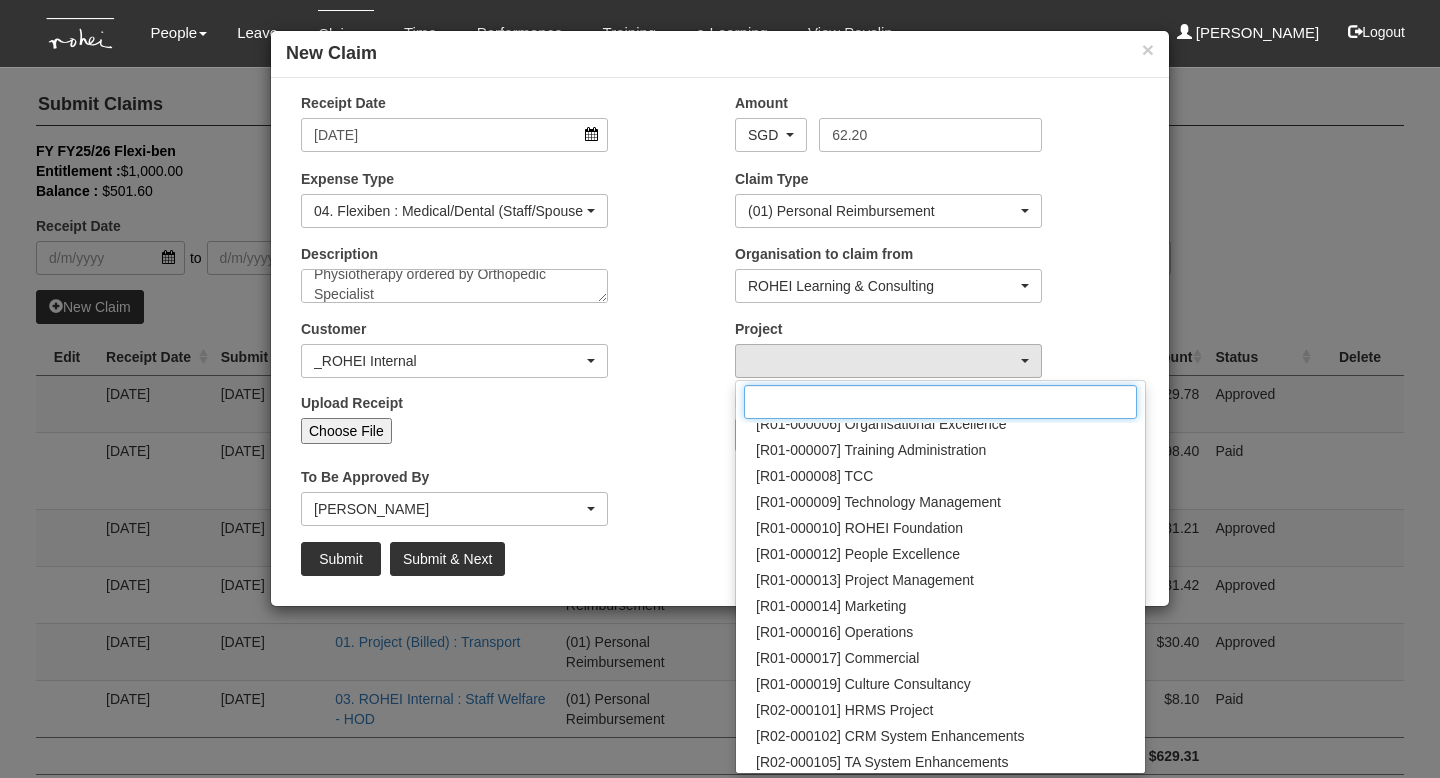 scroll, scrollTop: 199, scrollLeft: 0, axis: vertical 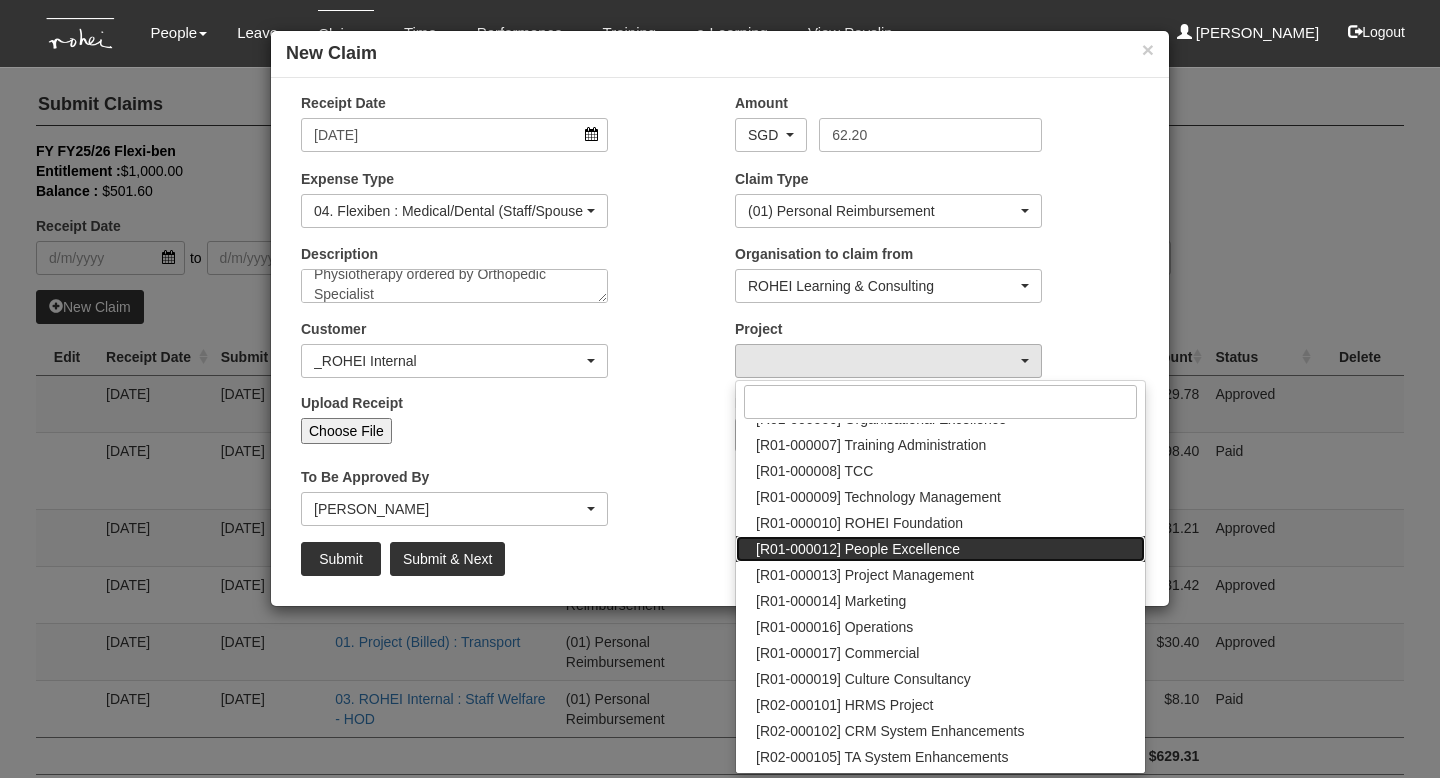 click on "[R01-000012] People Excellence" at bounding box center (858, 549) 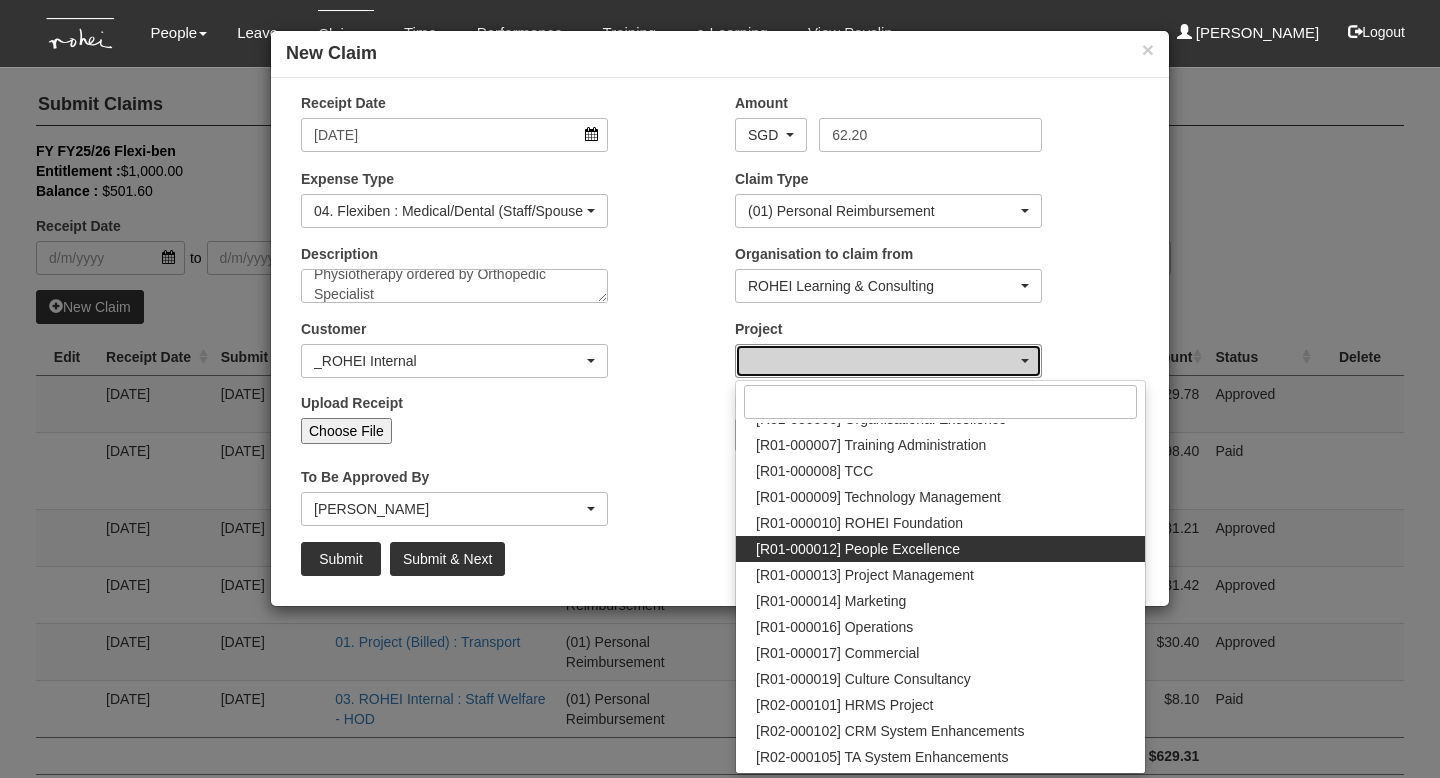 select on "1221" 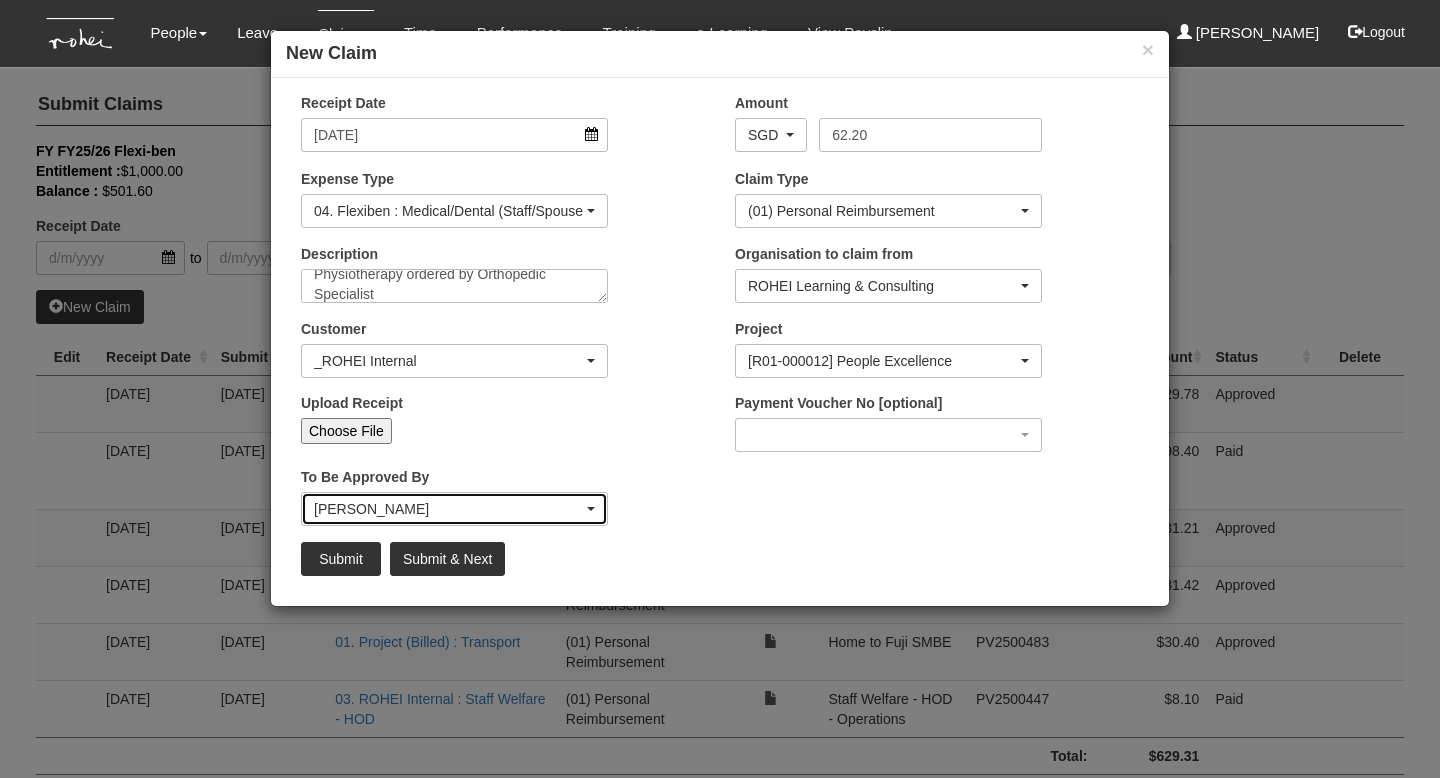 click at bounding box center [591, 509] 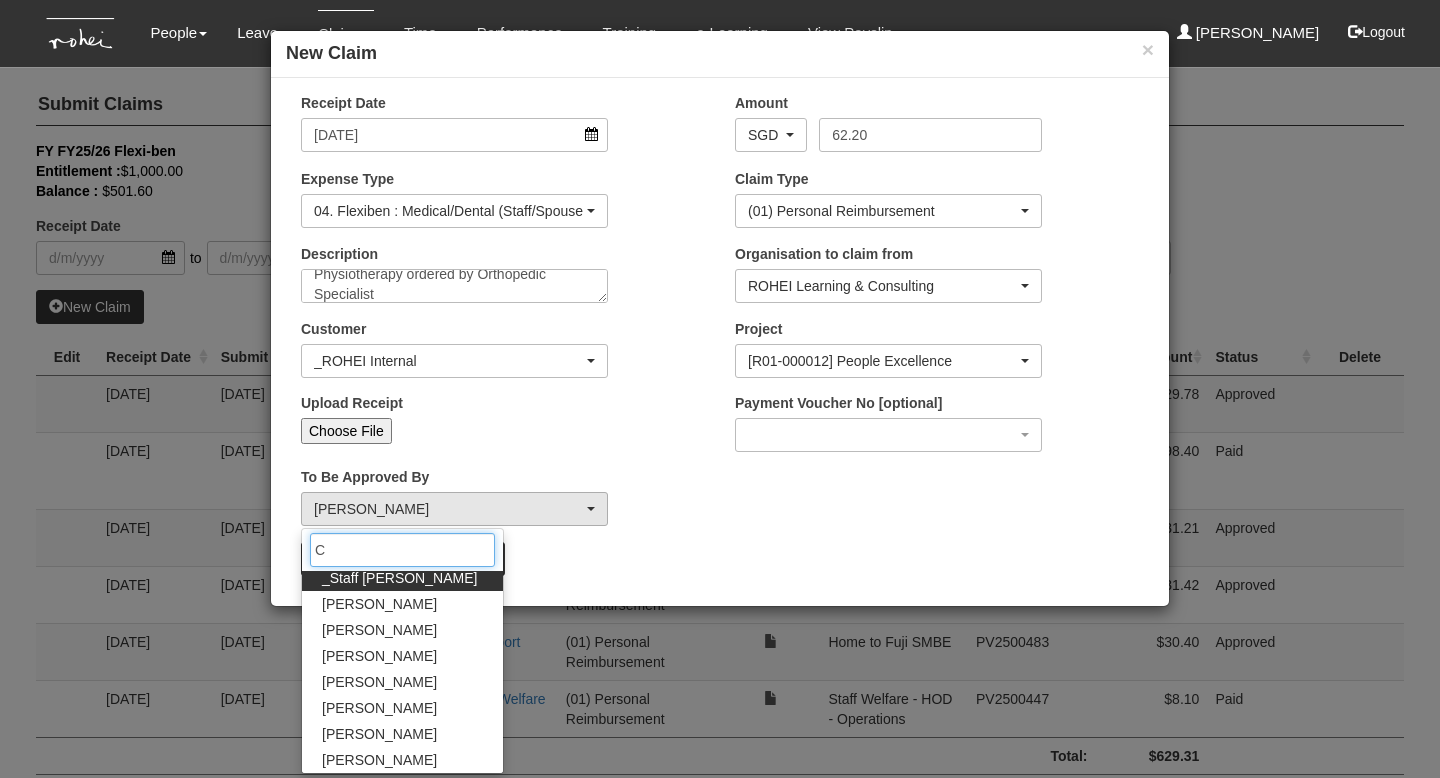 scroll, scrollTop: 0, scrollLeft: 0, axis: both 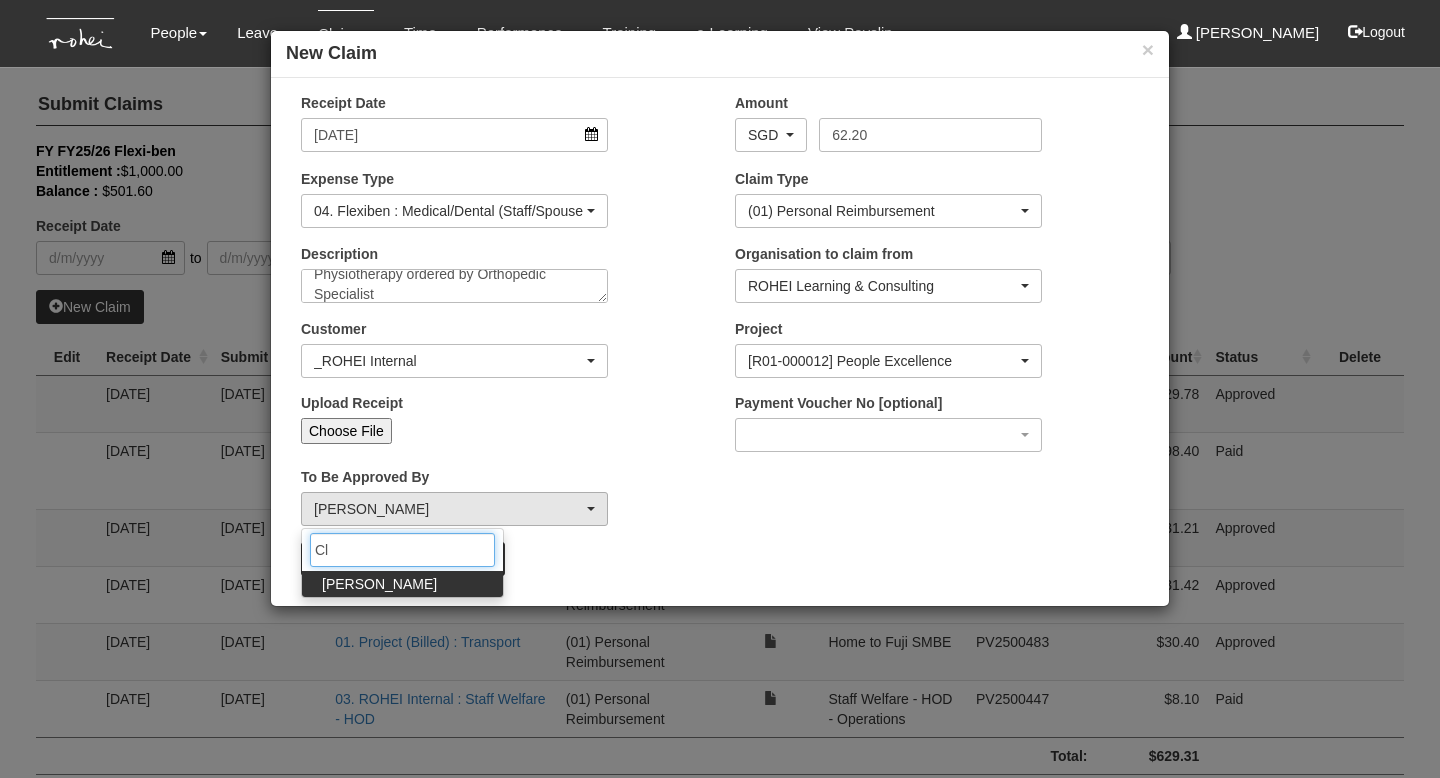 type on "Cl" 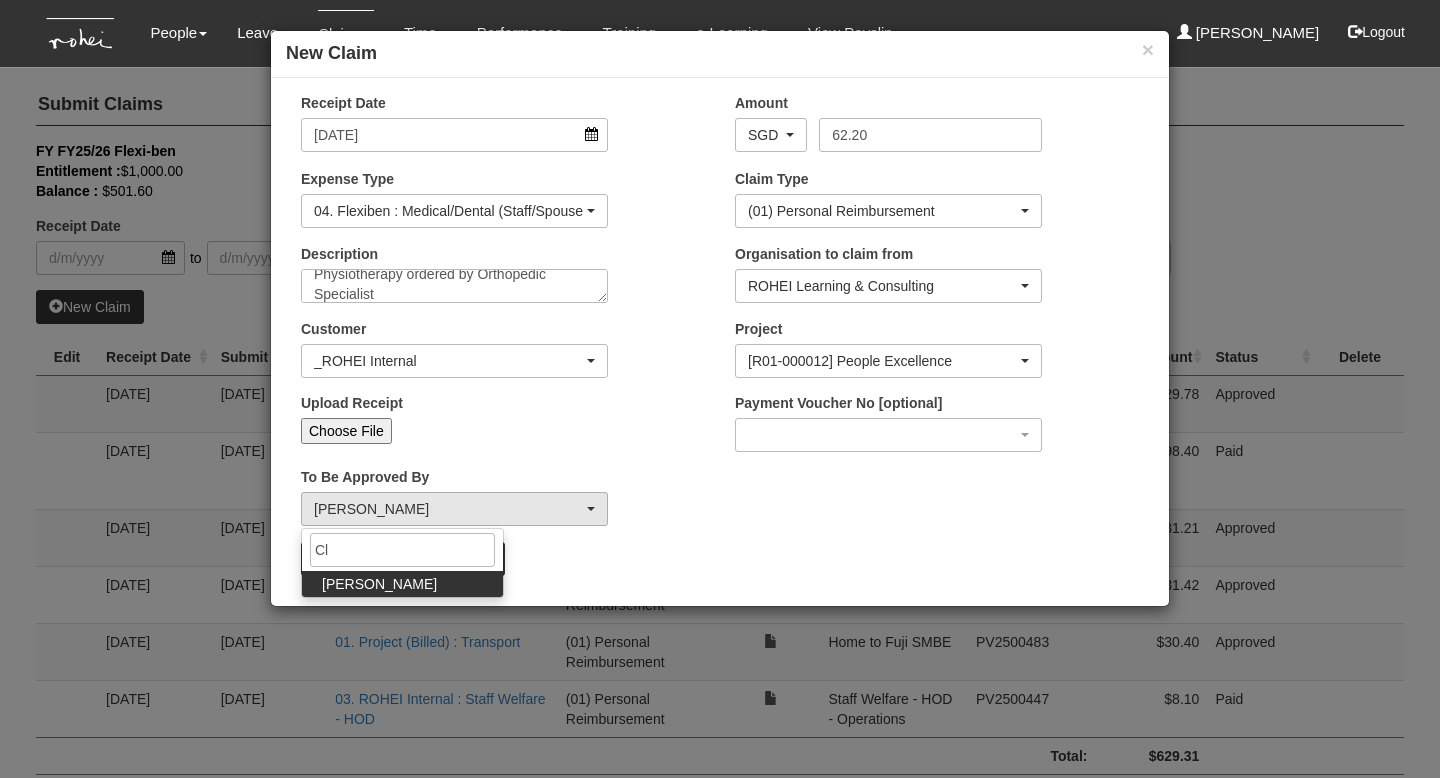 click on "[PERSON_NAME]" at bounding box center [379, 584] 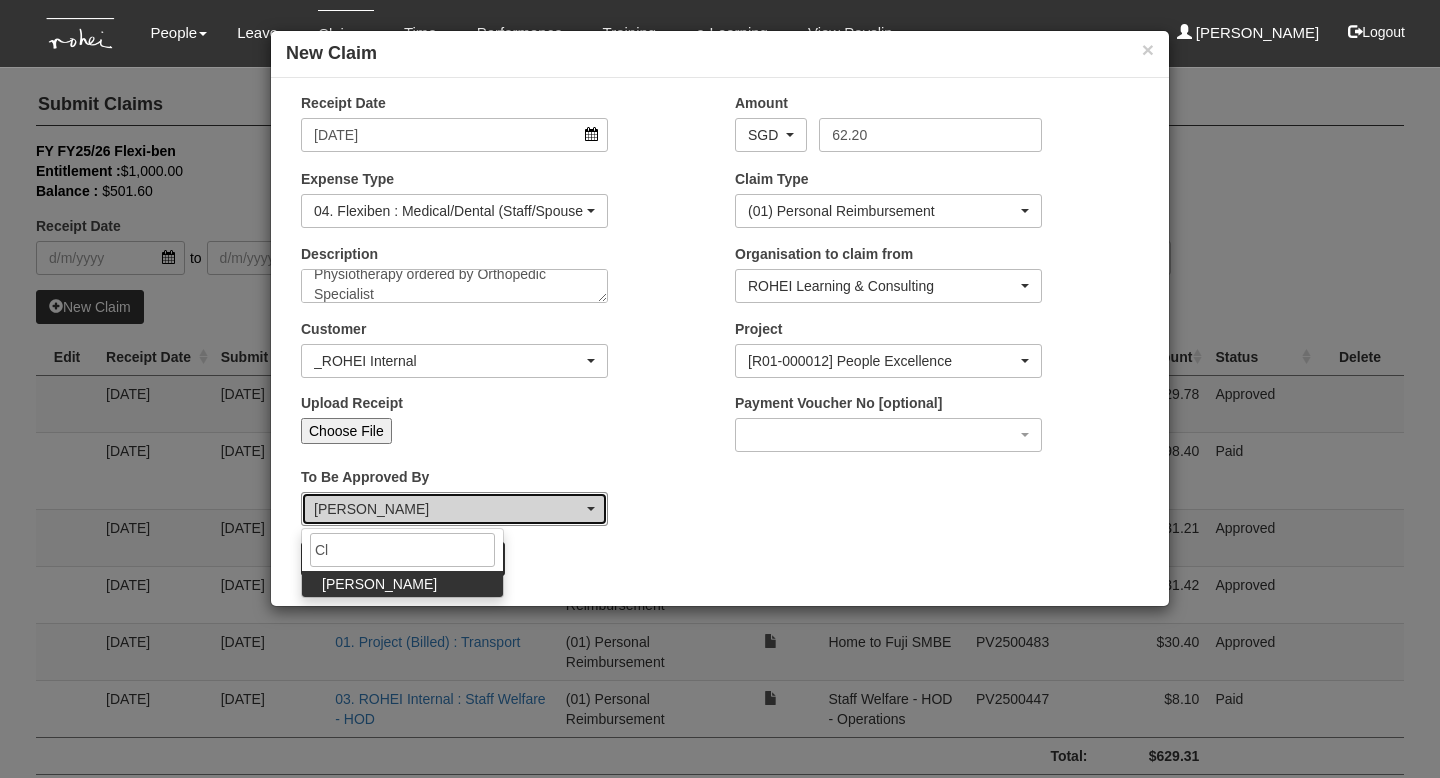 select on "7c74568e-c65a-4e2f-b023-70974c8e3265" 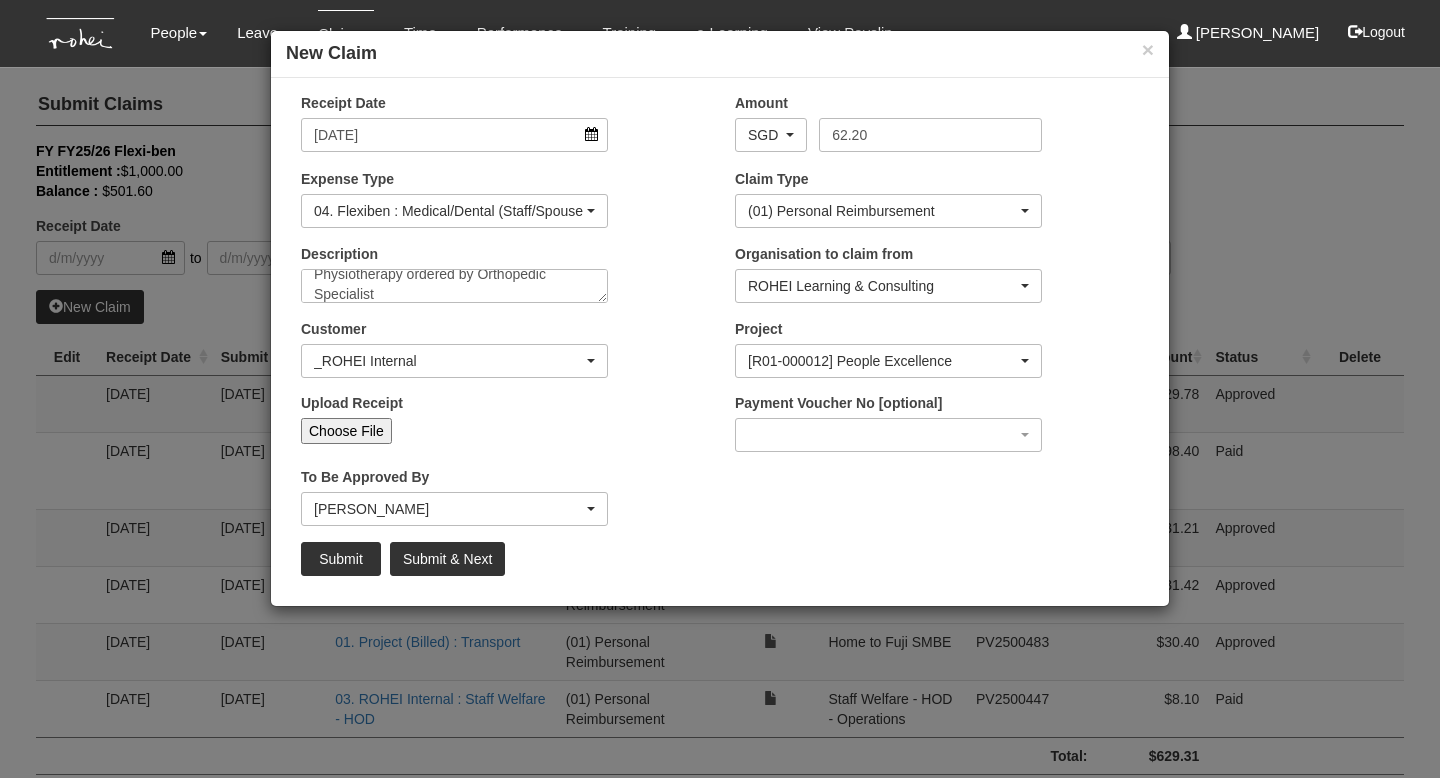 click on "Choose File" at bounding box center [346, 431] 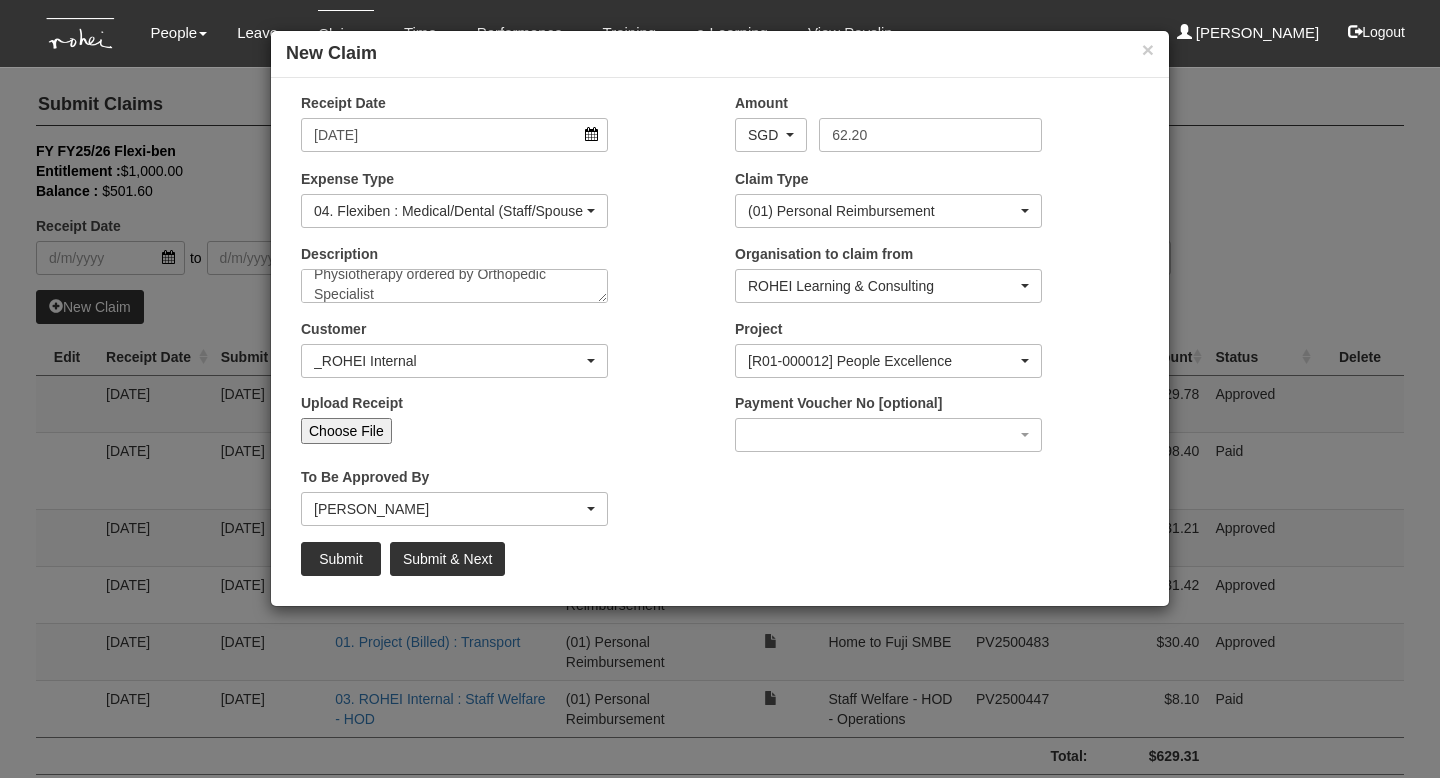 type on "C:\fakepath\IMG_9198.jpeg" 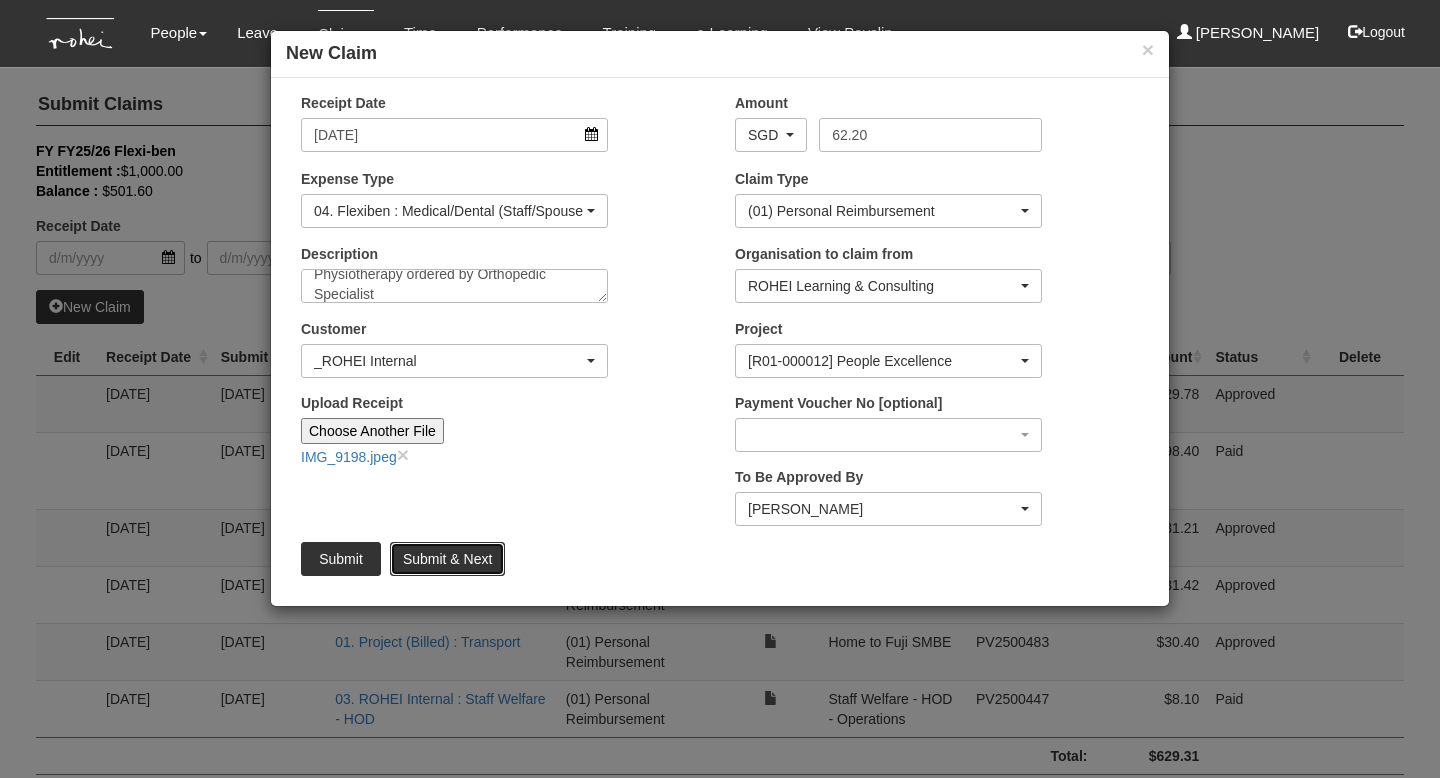 click on "Submit & Next" at bounding box center [447, 559] 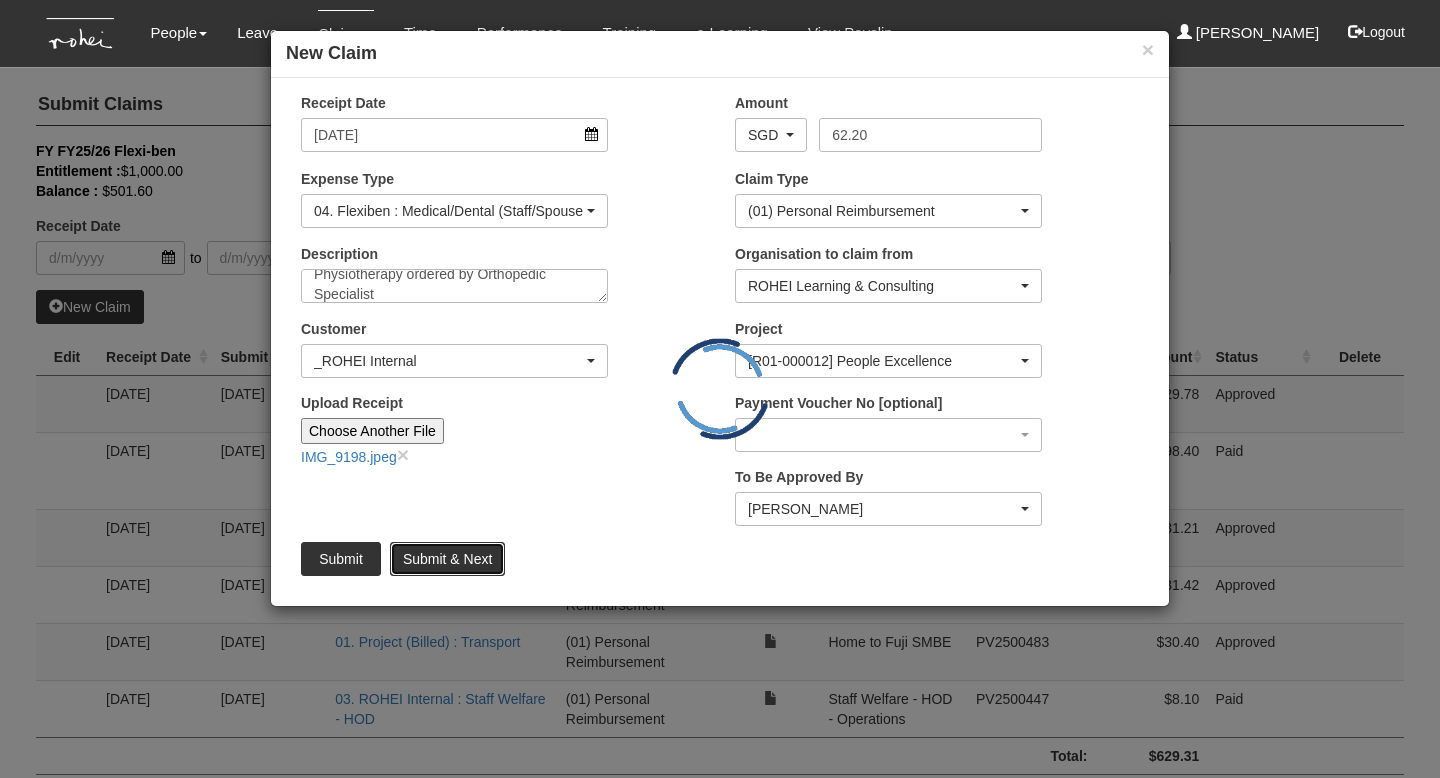 type 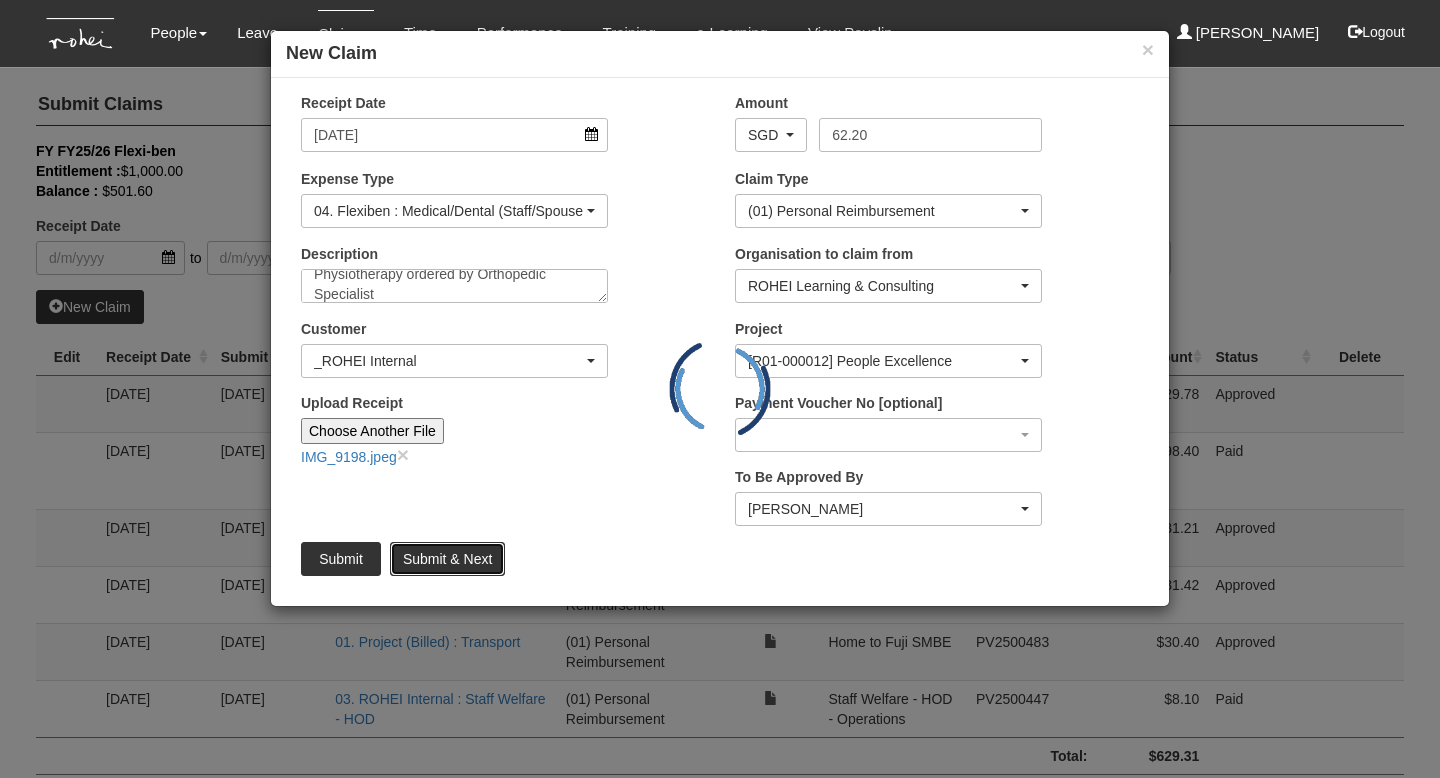 type 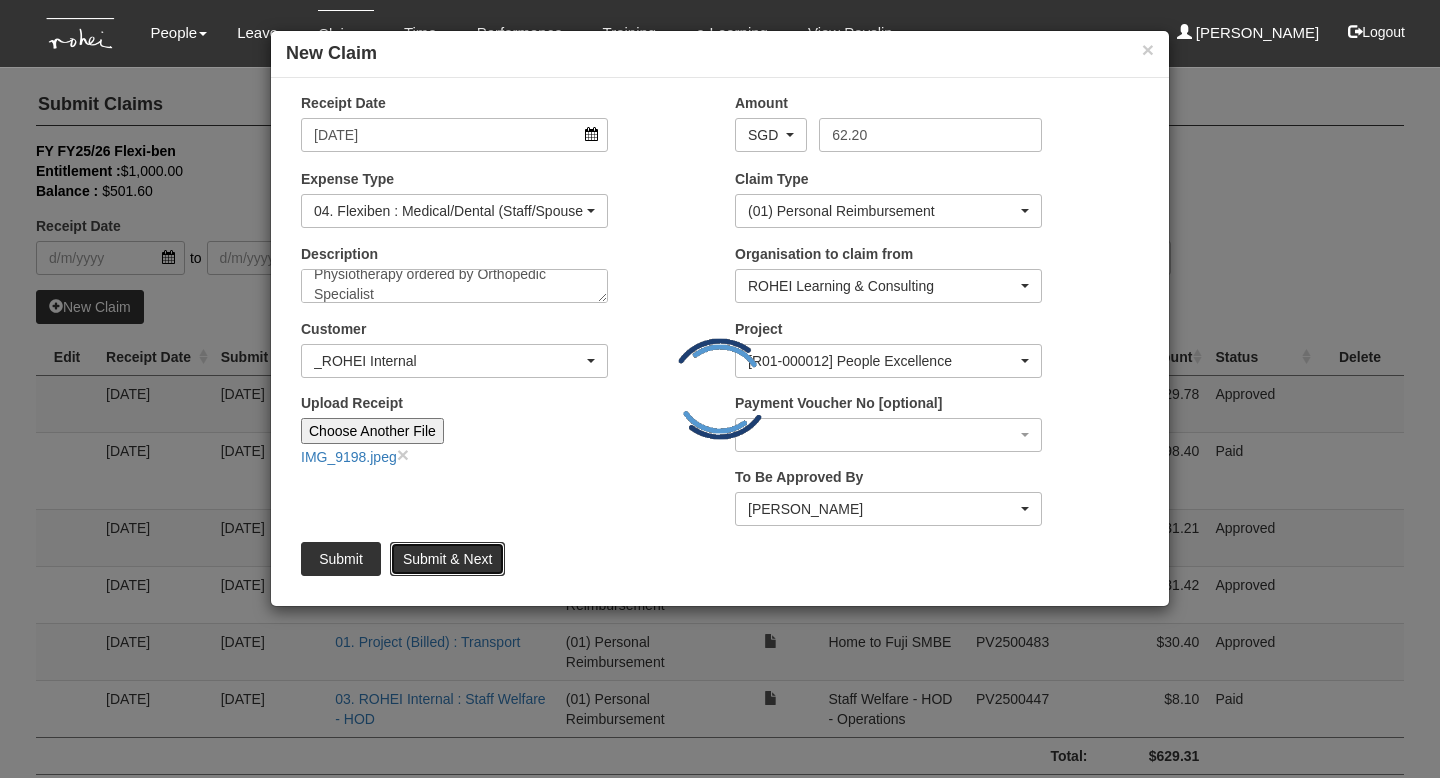 type 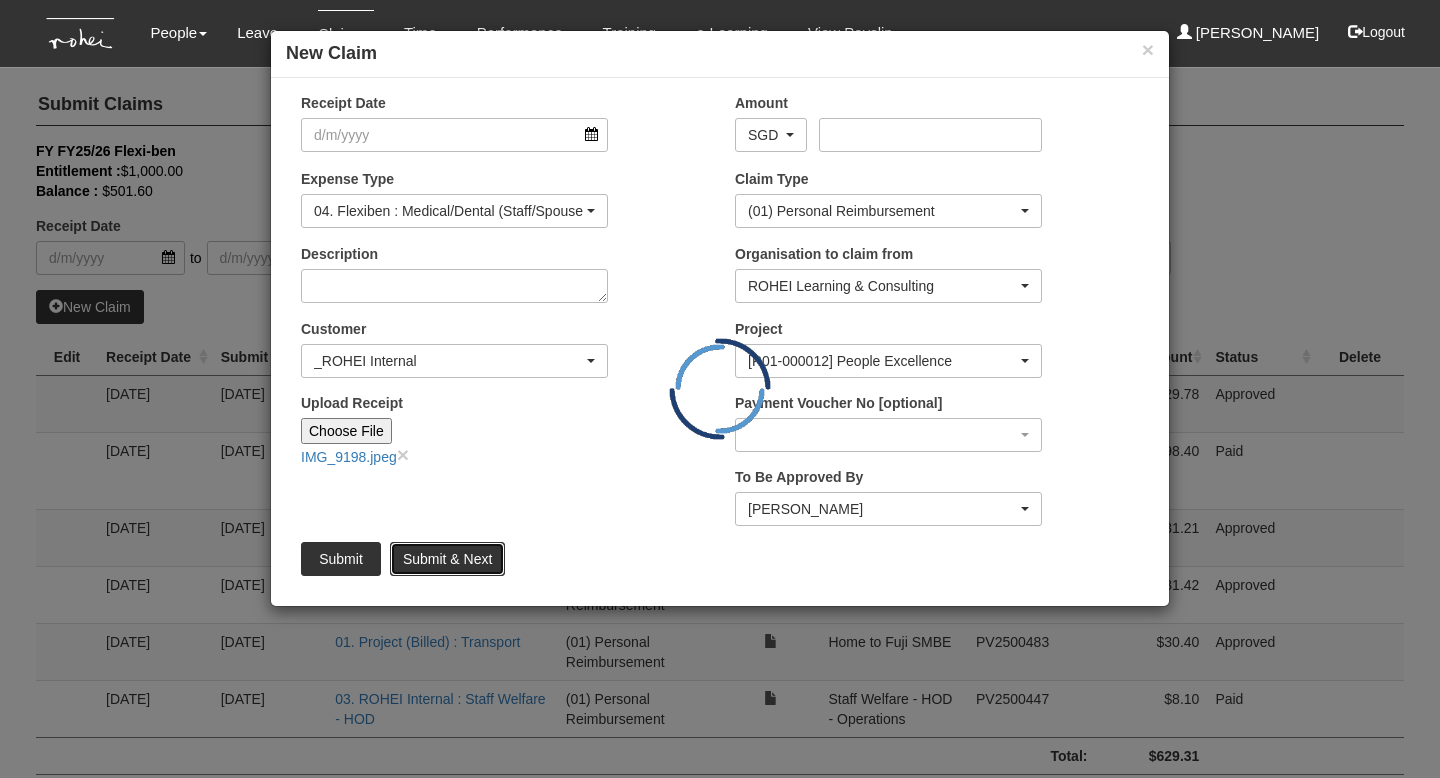 scroll, scrollTop: 0, scrollLeft: 0, axis: both 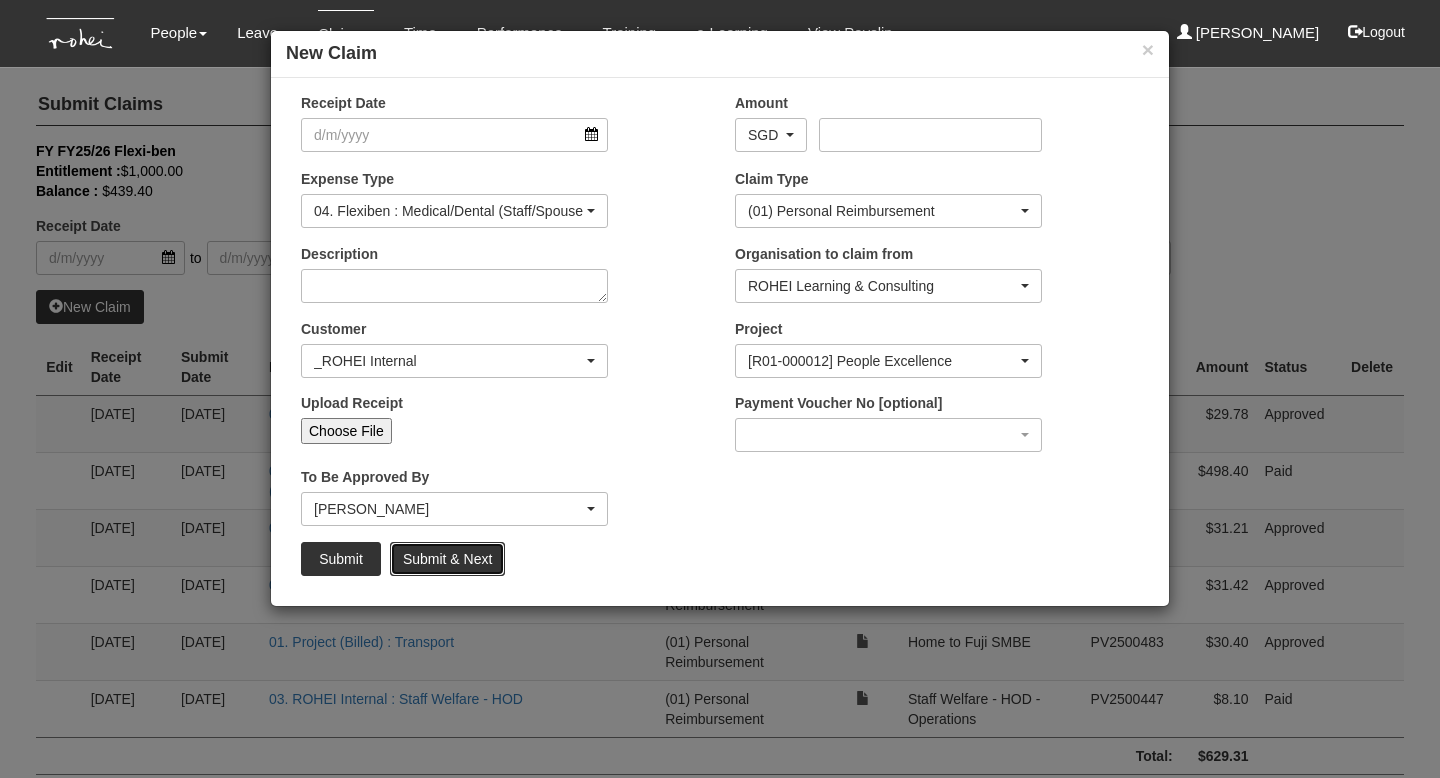 select on "50" 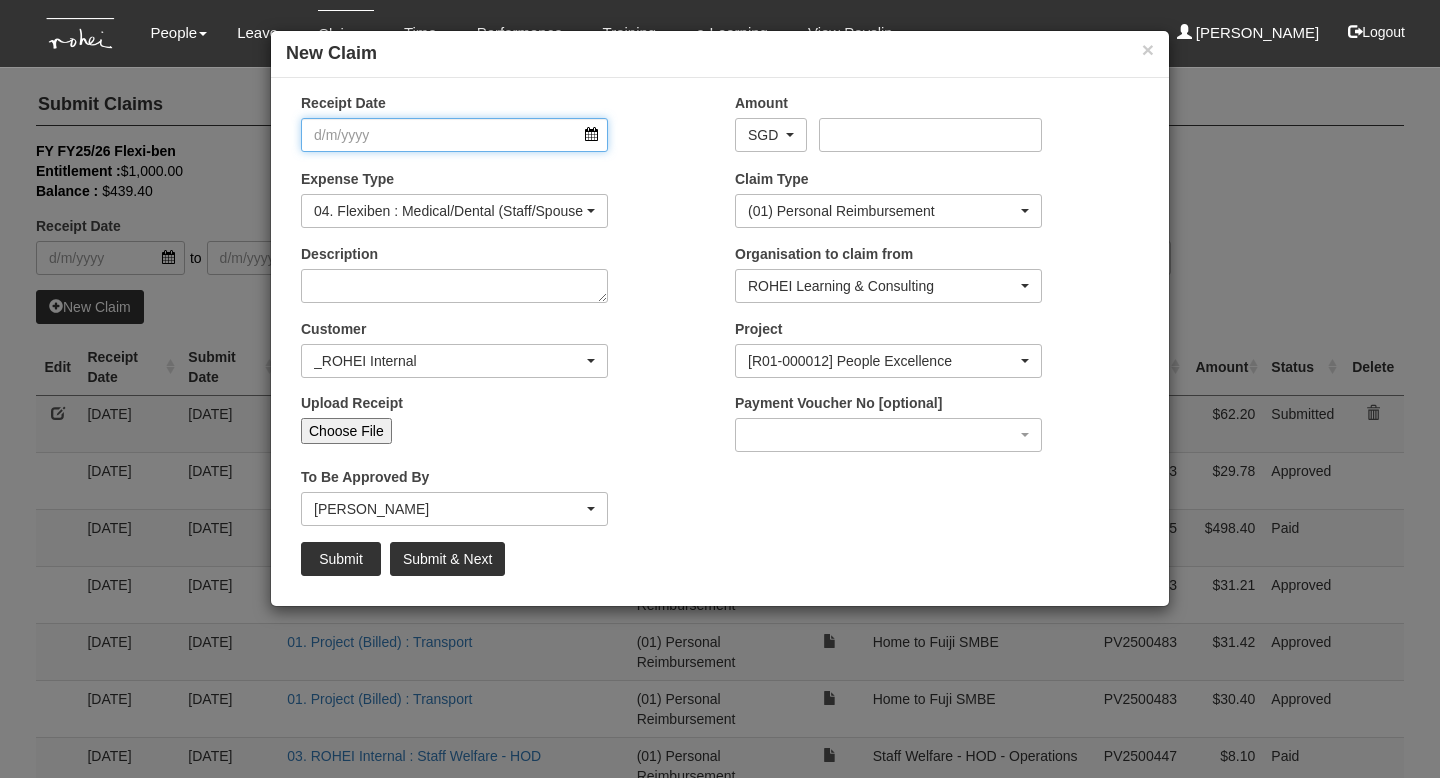 click on "Receipt Date" at bounding box center (454, 135) 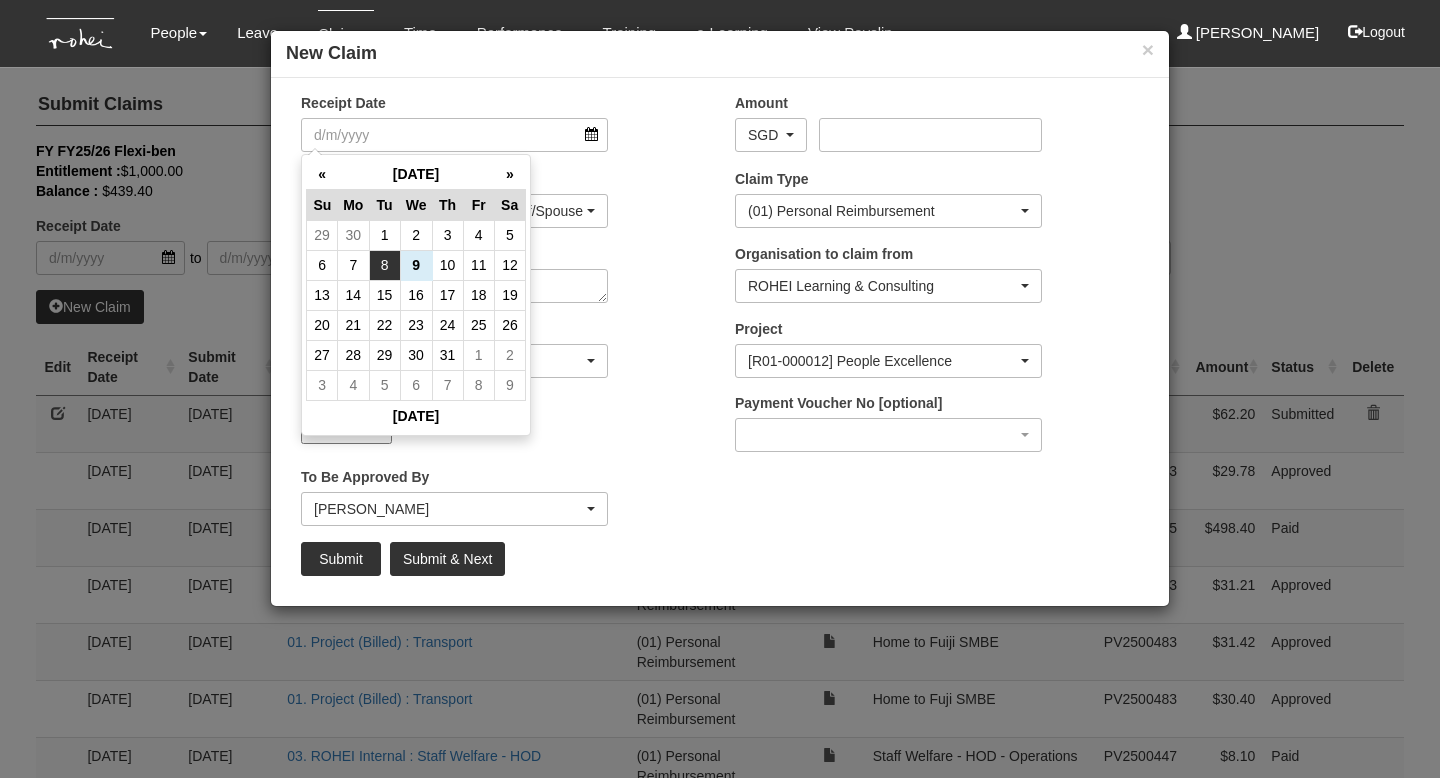 click on "8" at bounding box center [384, 265] 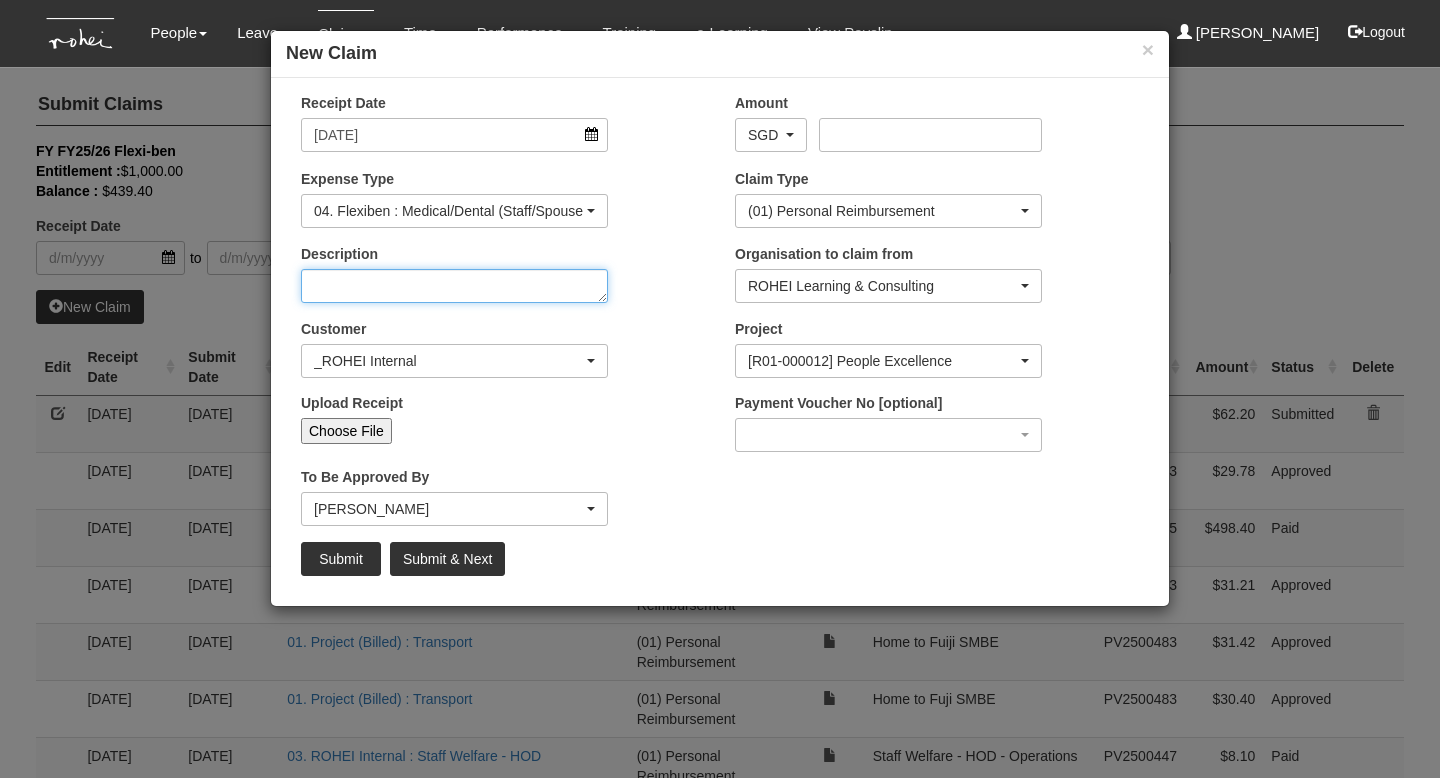 click on "Description" at bounding box center (454, 286) 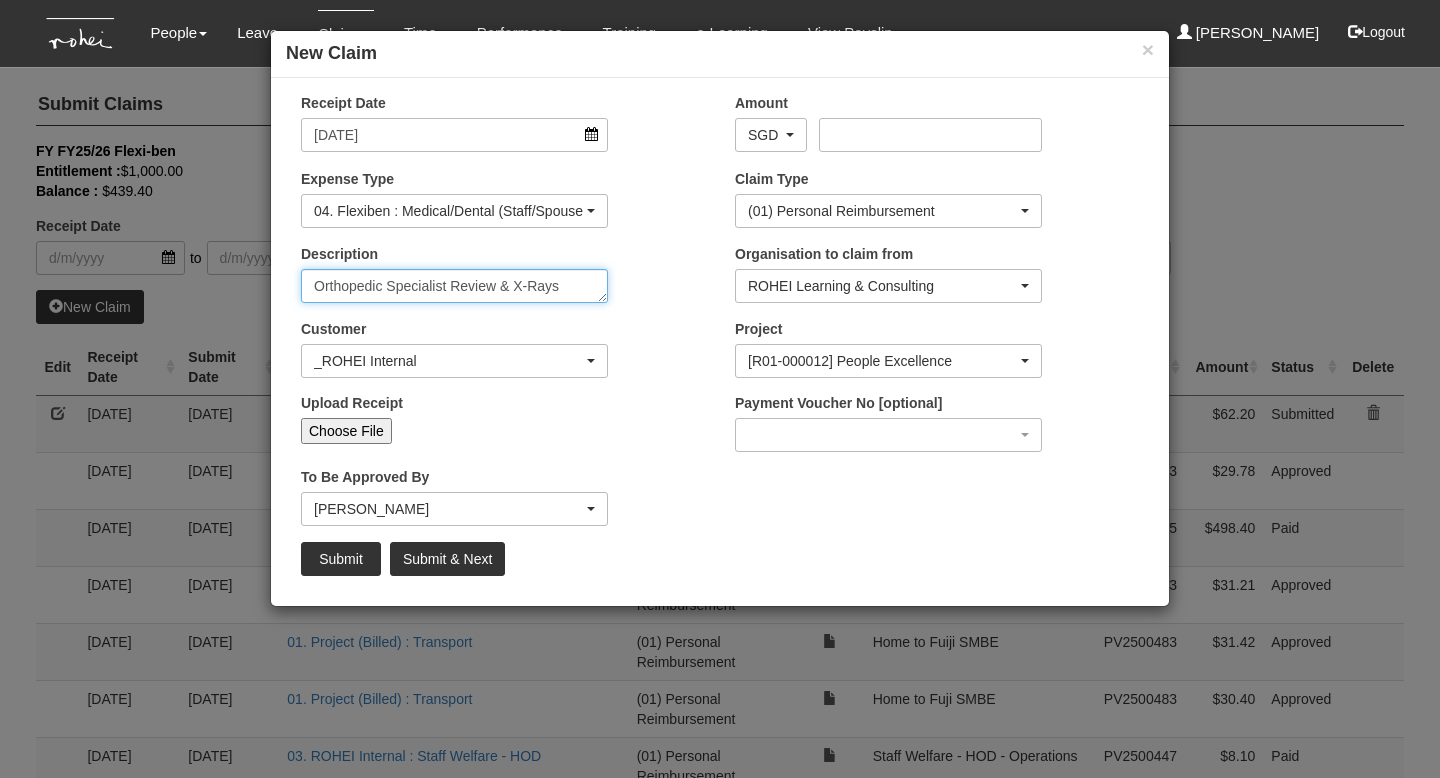 type on "Orthopedic Specialist Review & X-Rays" 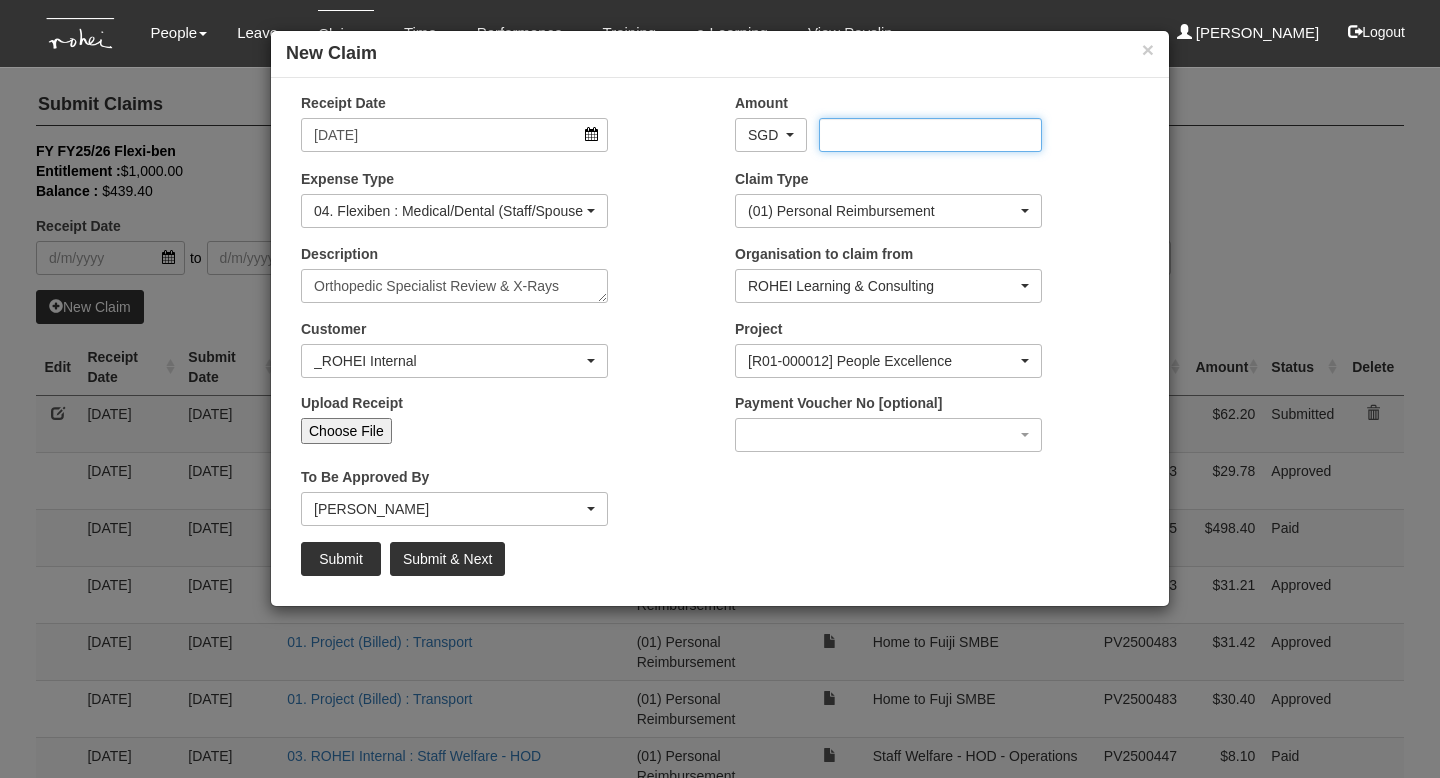 click on "Amount" at bounding box center [930, 135] 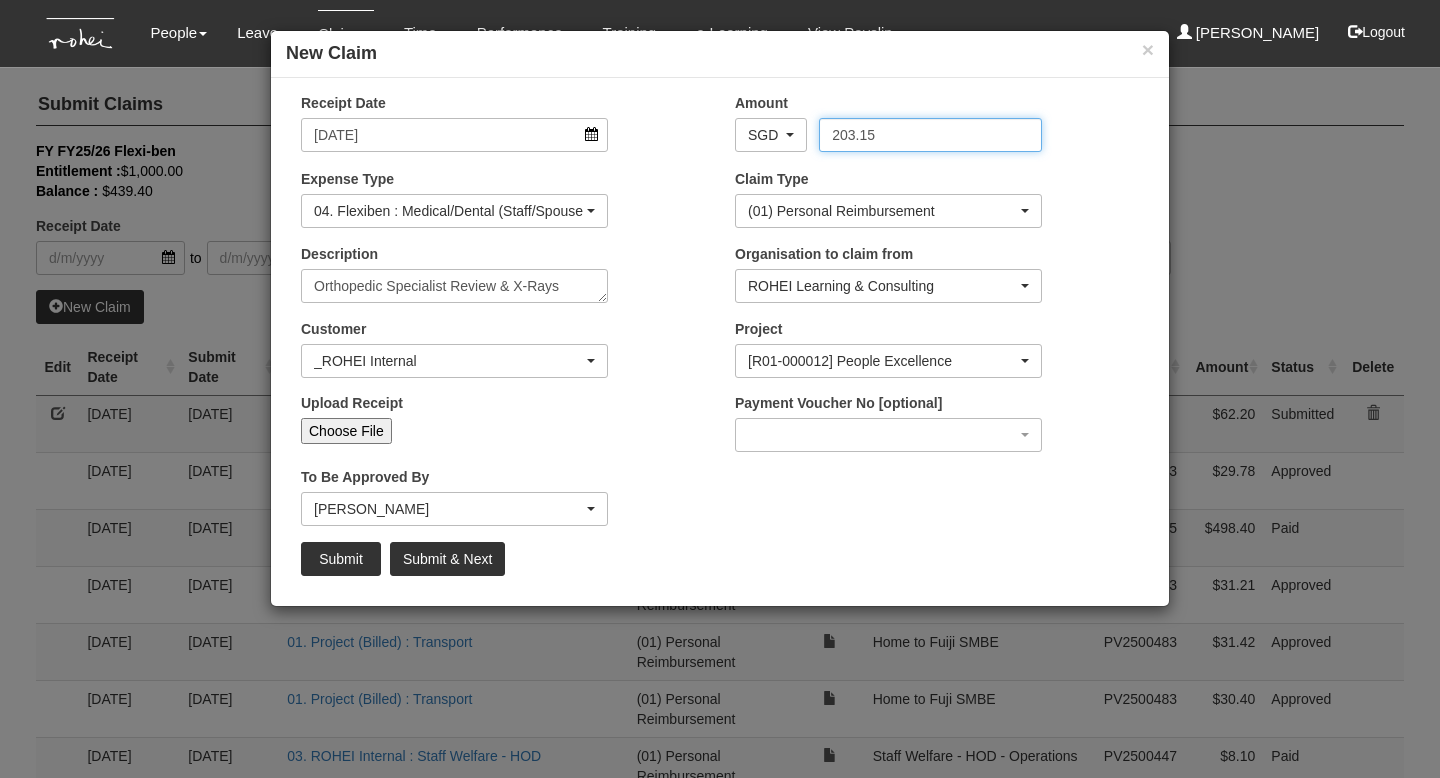 type on "203.15" 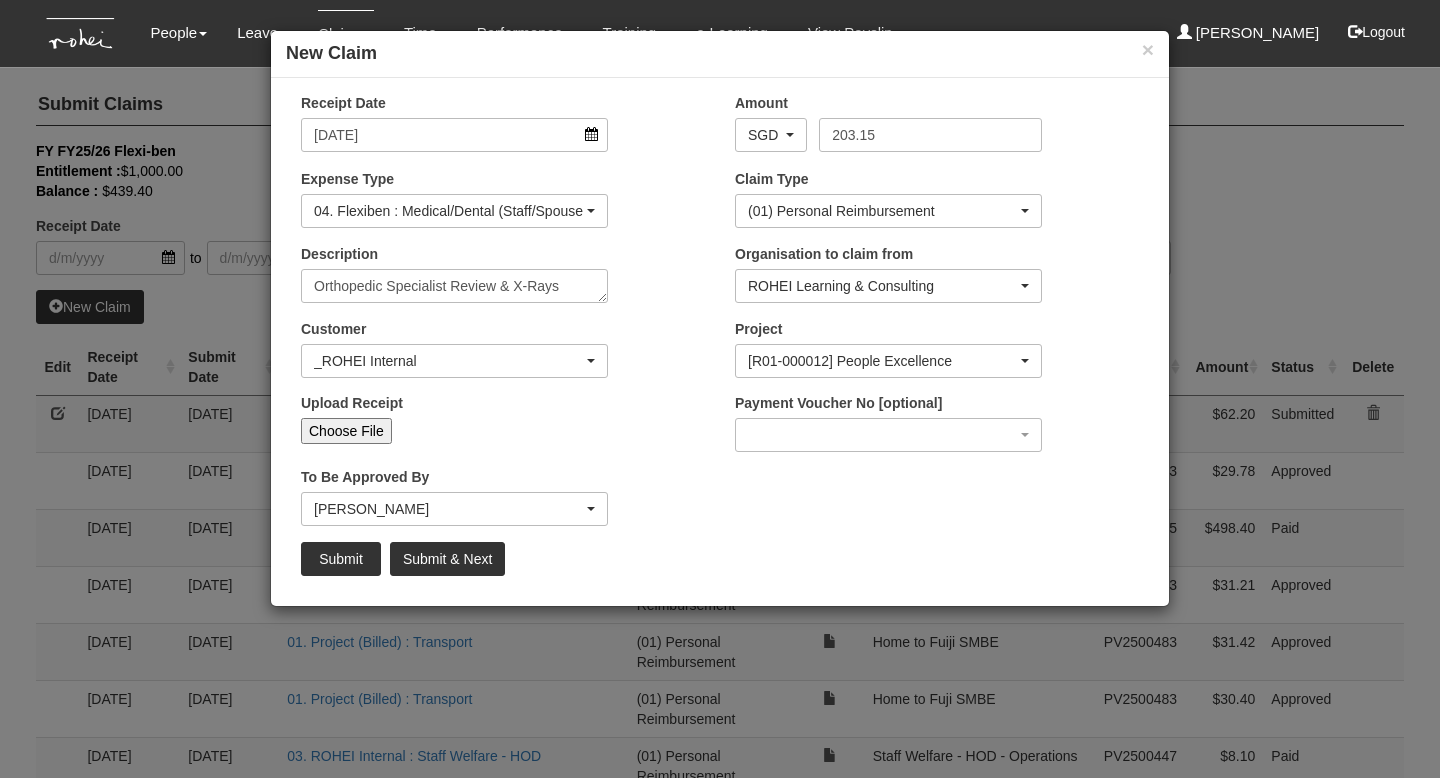 click on "Choose File" at bounding box center [346, 431] 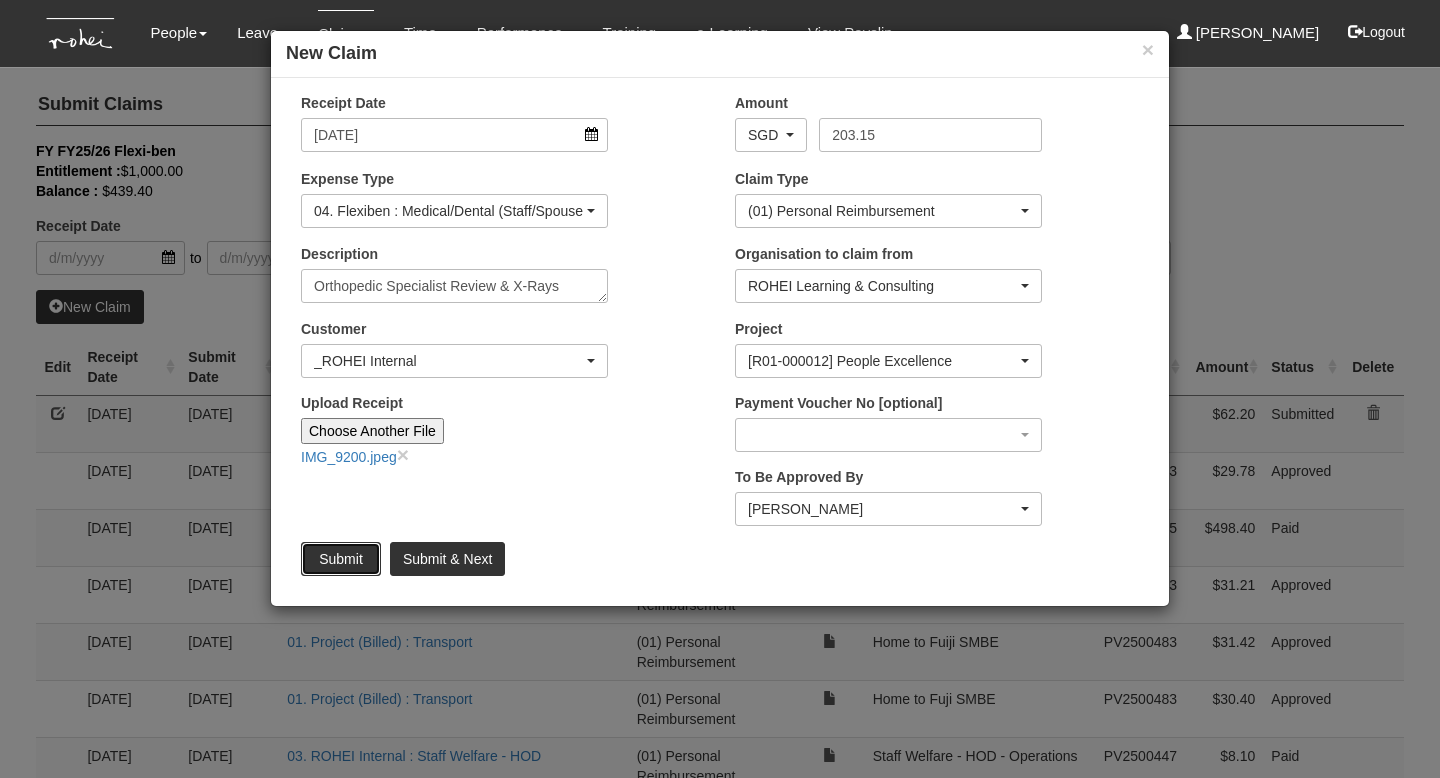 click on "Submit" at bounding box center [341, 559] 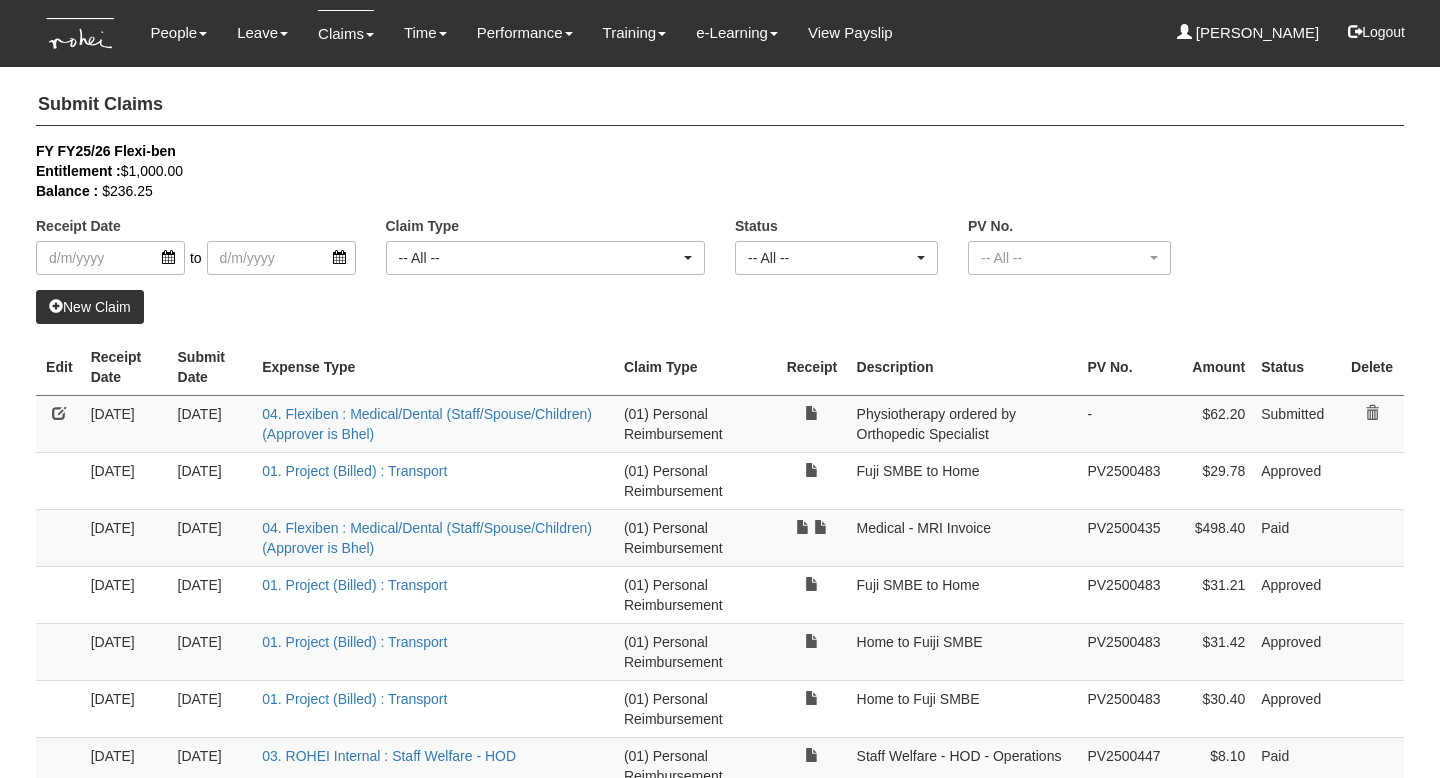 select on "50" 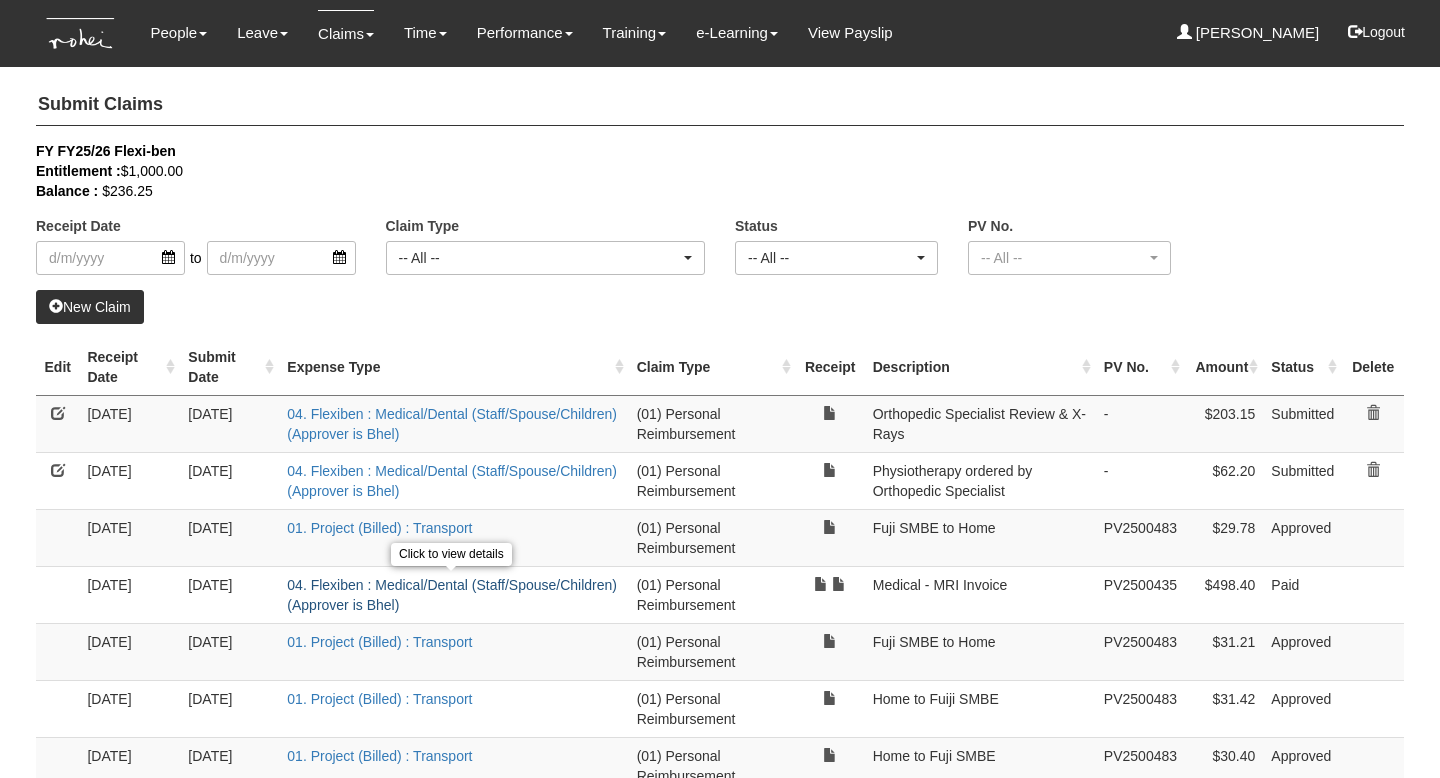 click on "04. Flexiben : Medical/Dental (Staff/Spouse/Children) (Approver is Bhel)" at bounding box center (452, 595) 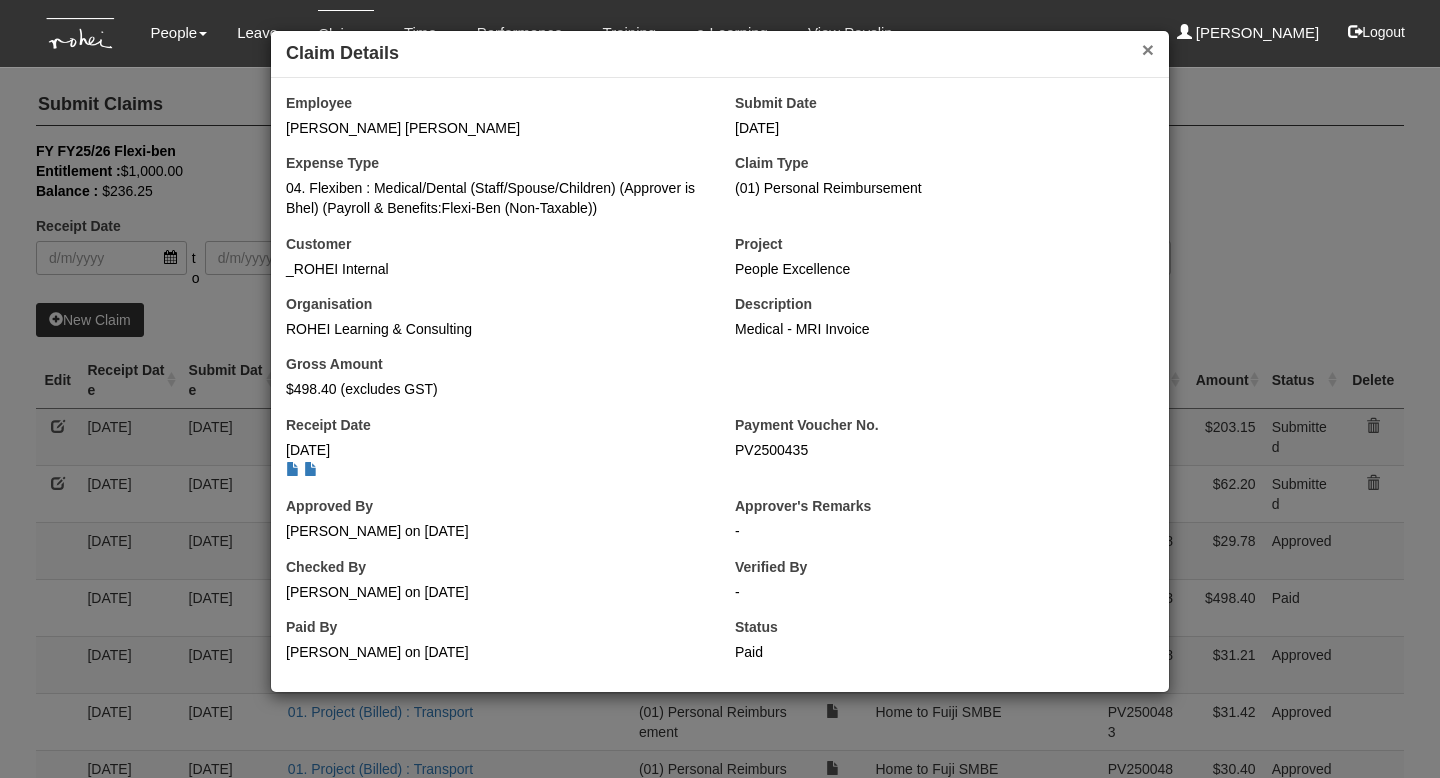 click on "×" at bounding box center (1148, 49) 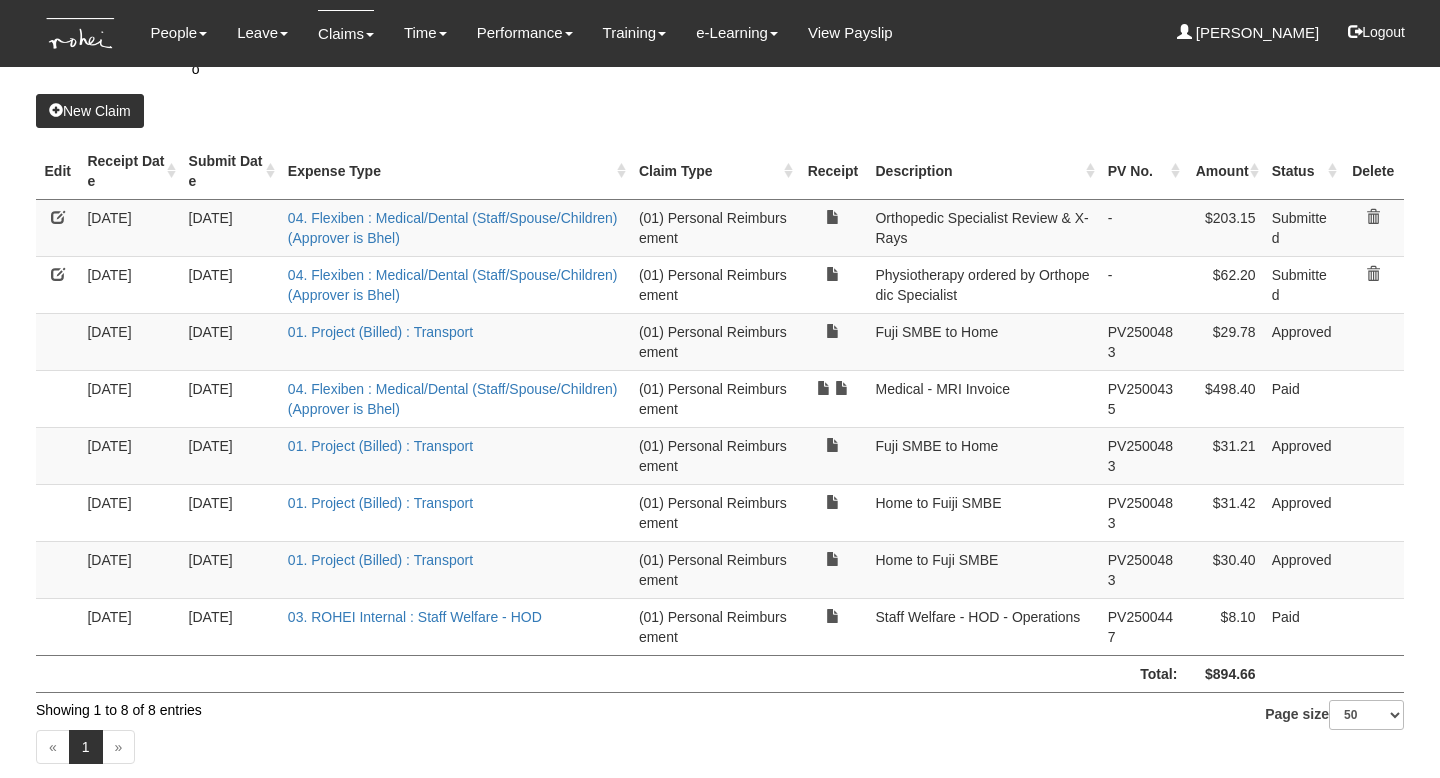 scroll, scrollTop: 223, scrollLeft: 0, axis: vertical 